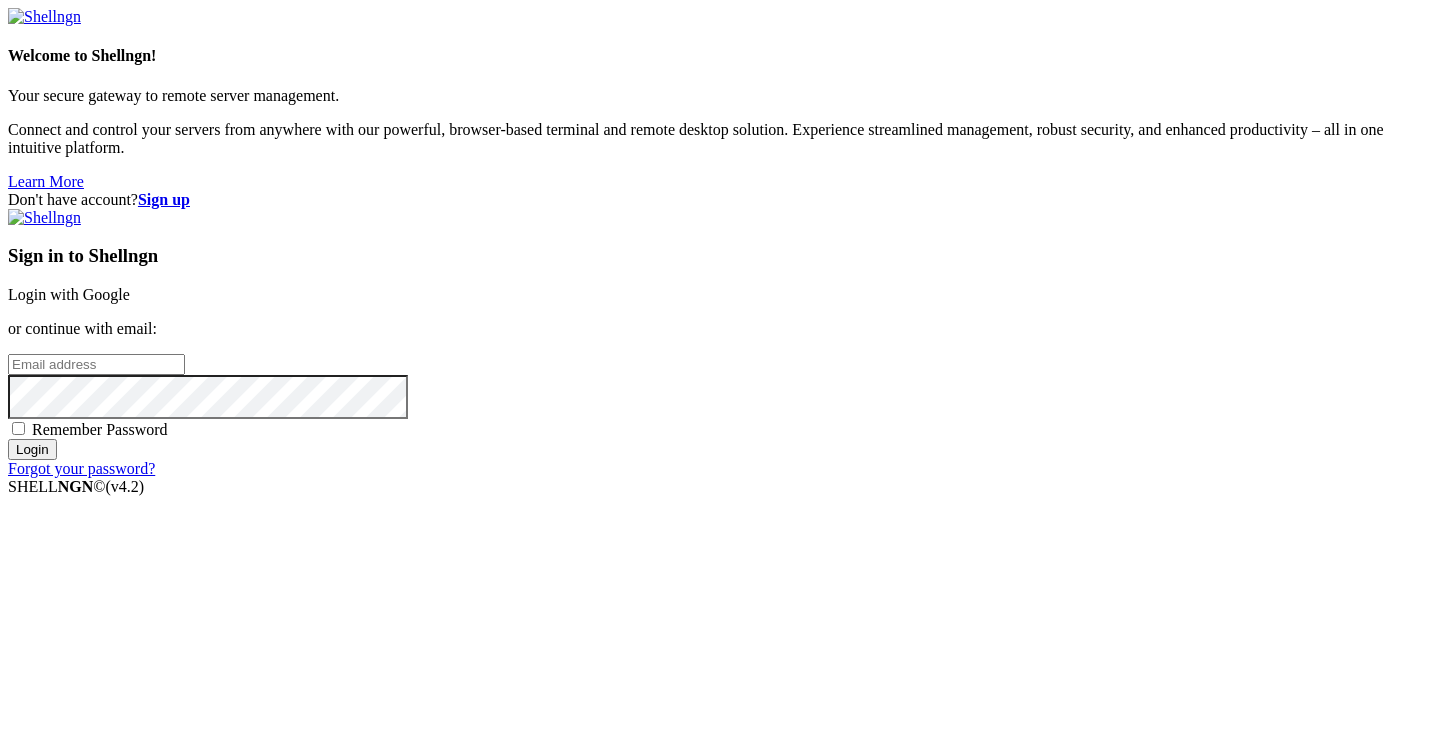 scroll, scrollTop: 0, scrollLeft: 0, axis: both 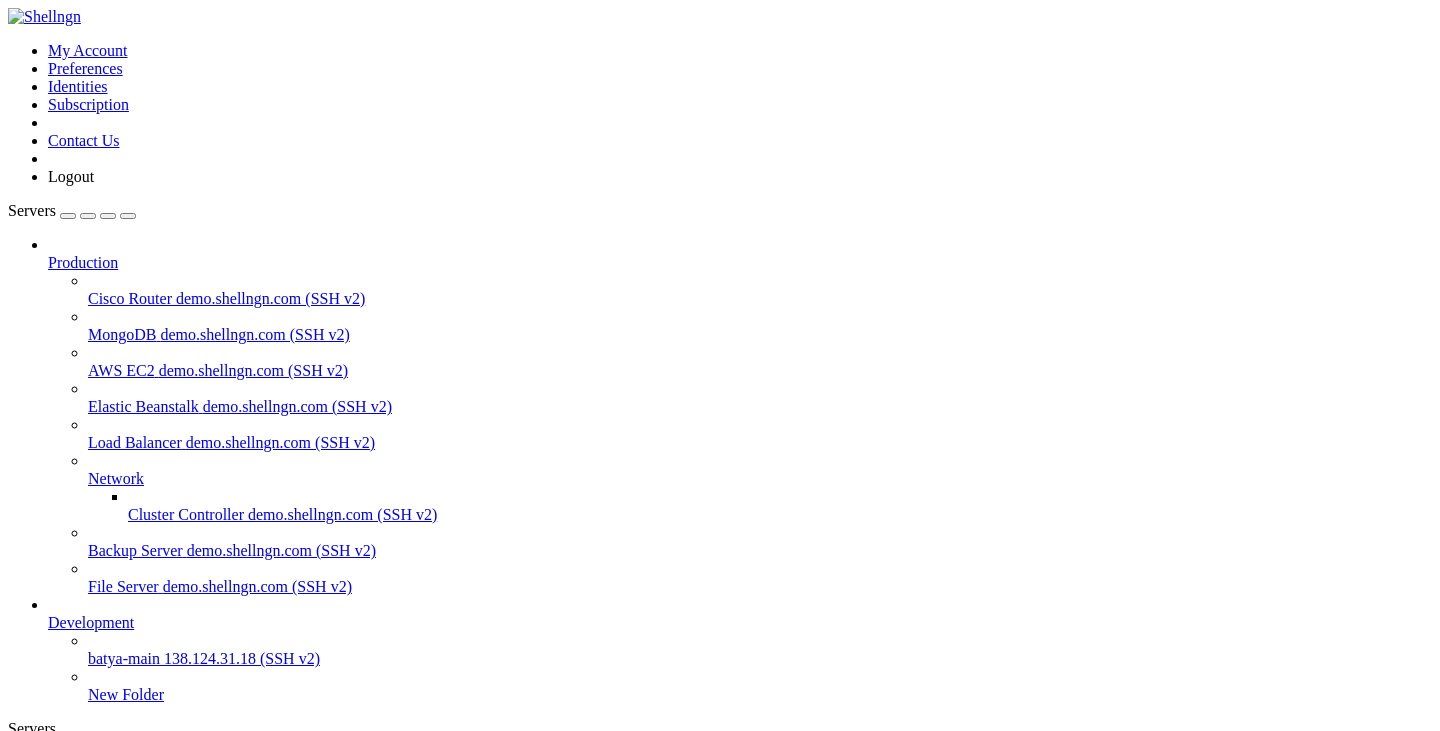 click on "batya-main" at bounding box center [124, 658] 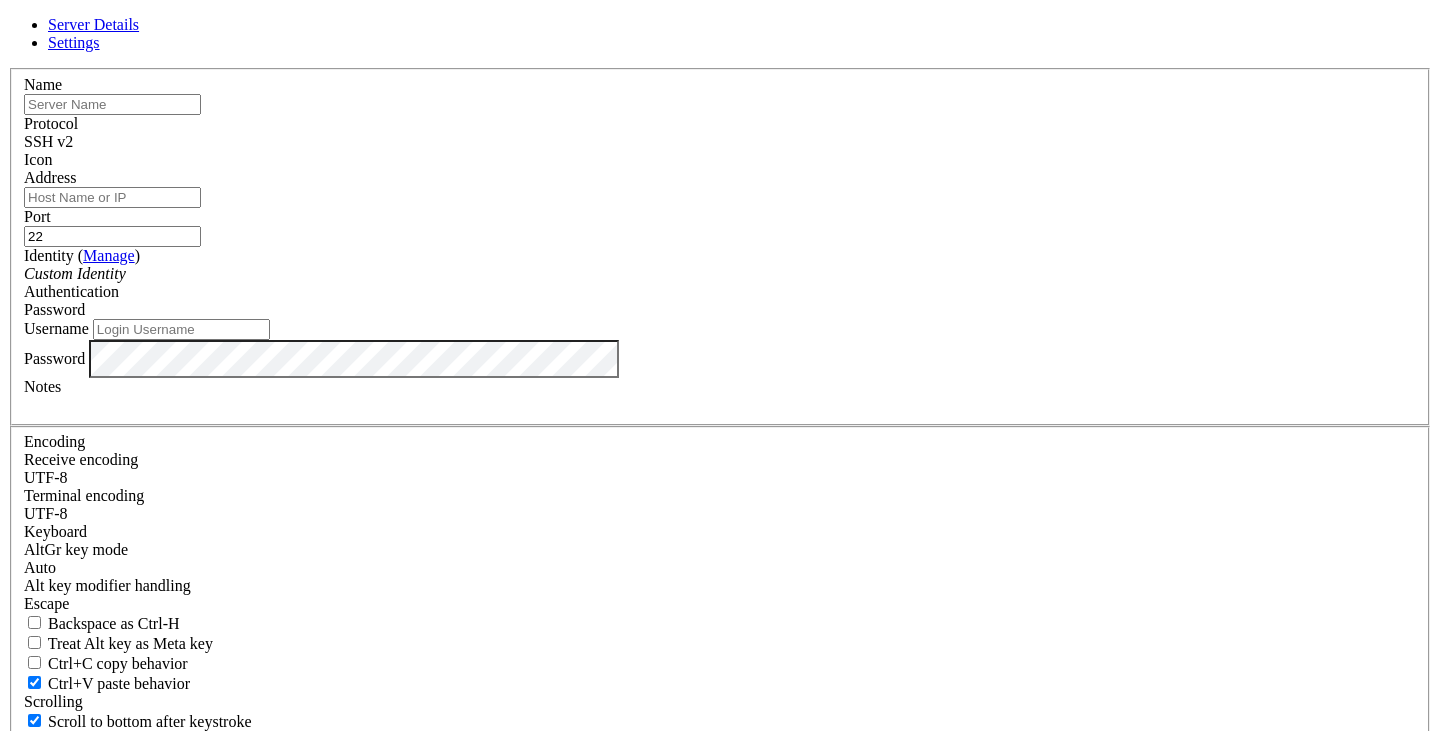 click at bounding box center (112, 104) 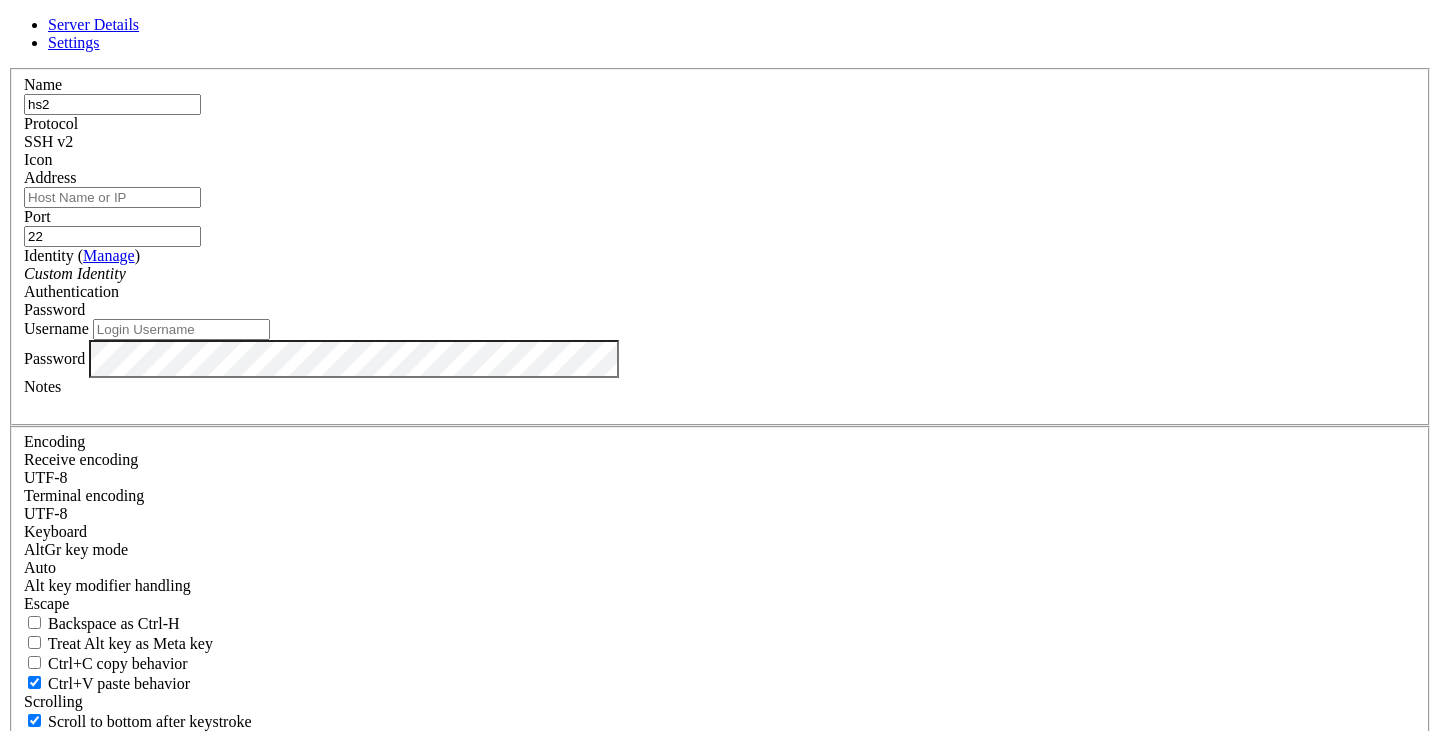 type on "hs2" 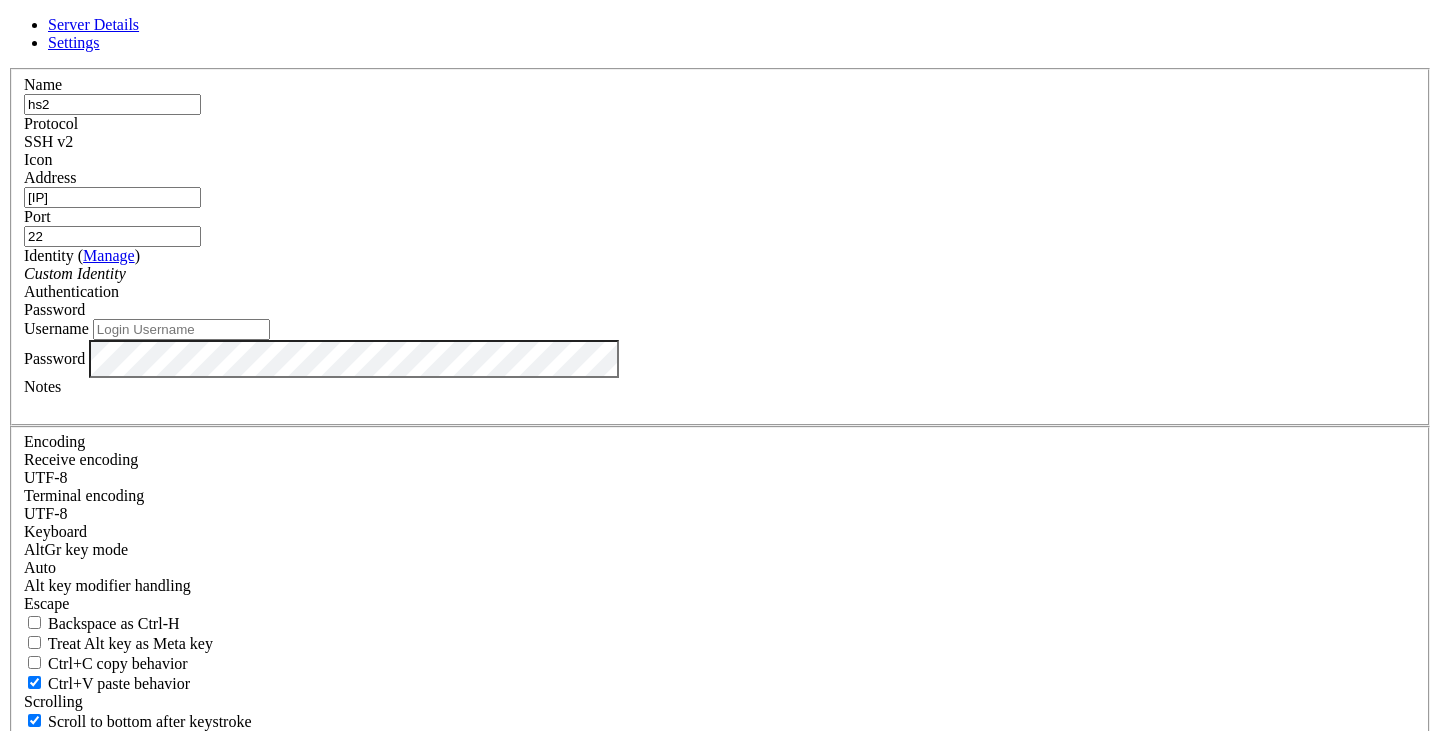 type on "[IP]" 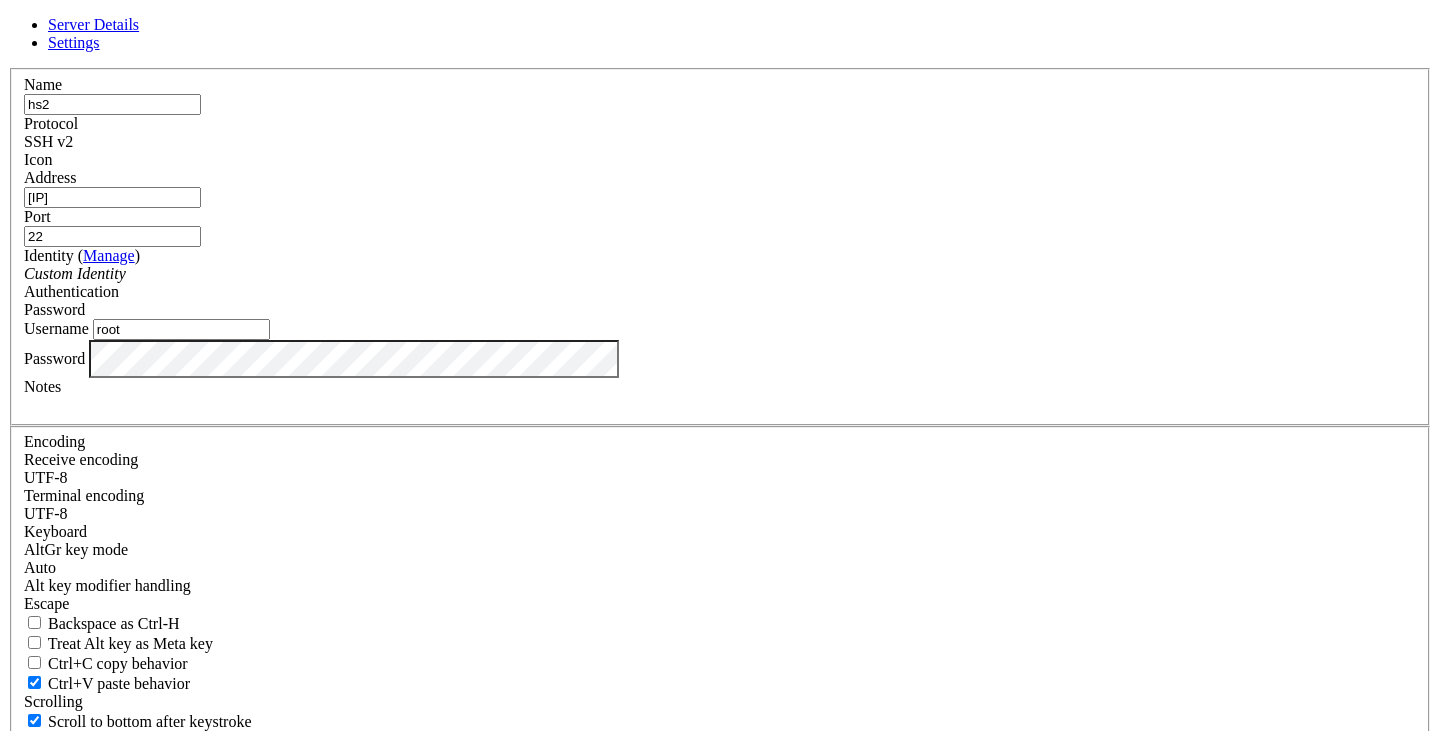 type on "root" 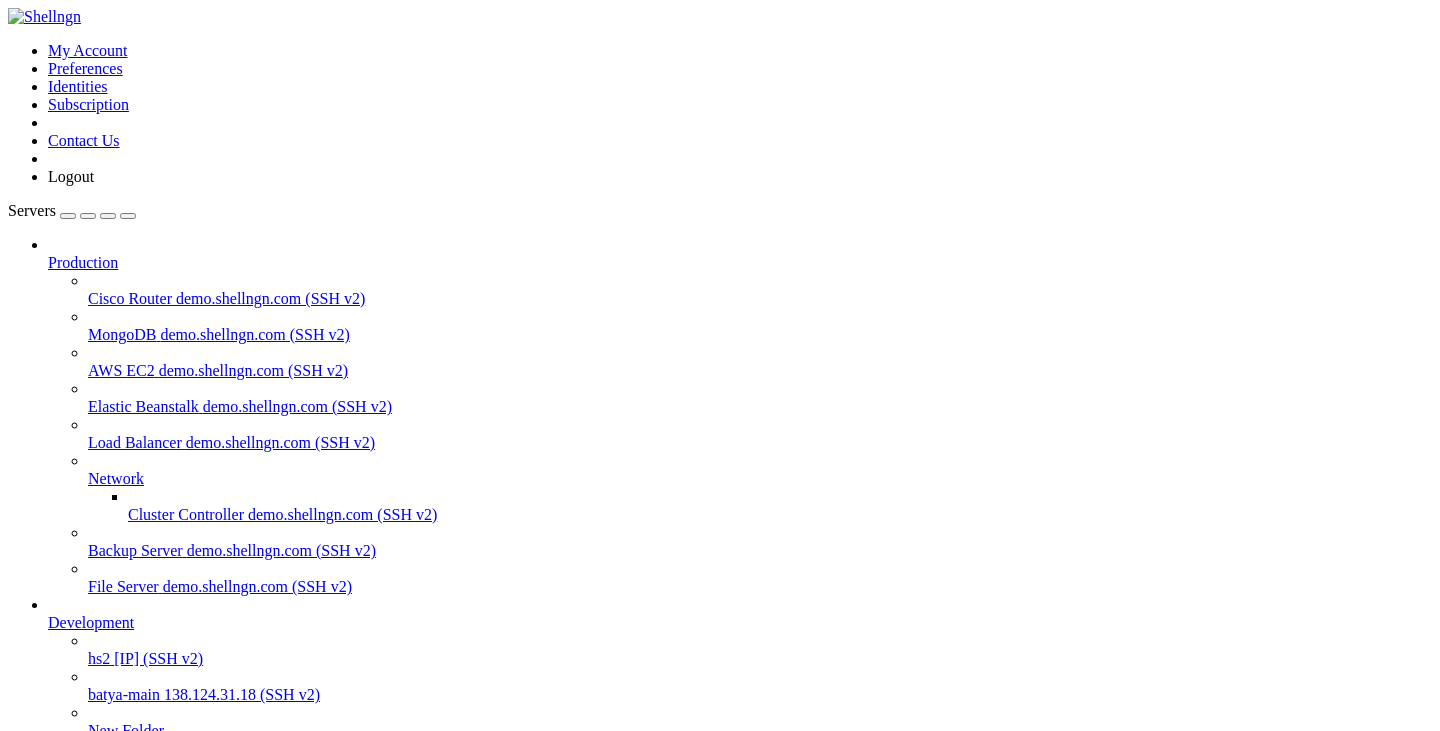 scroll, scrollTop: 129, scrollLeft: 0, axis: vertical 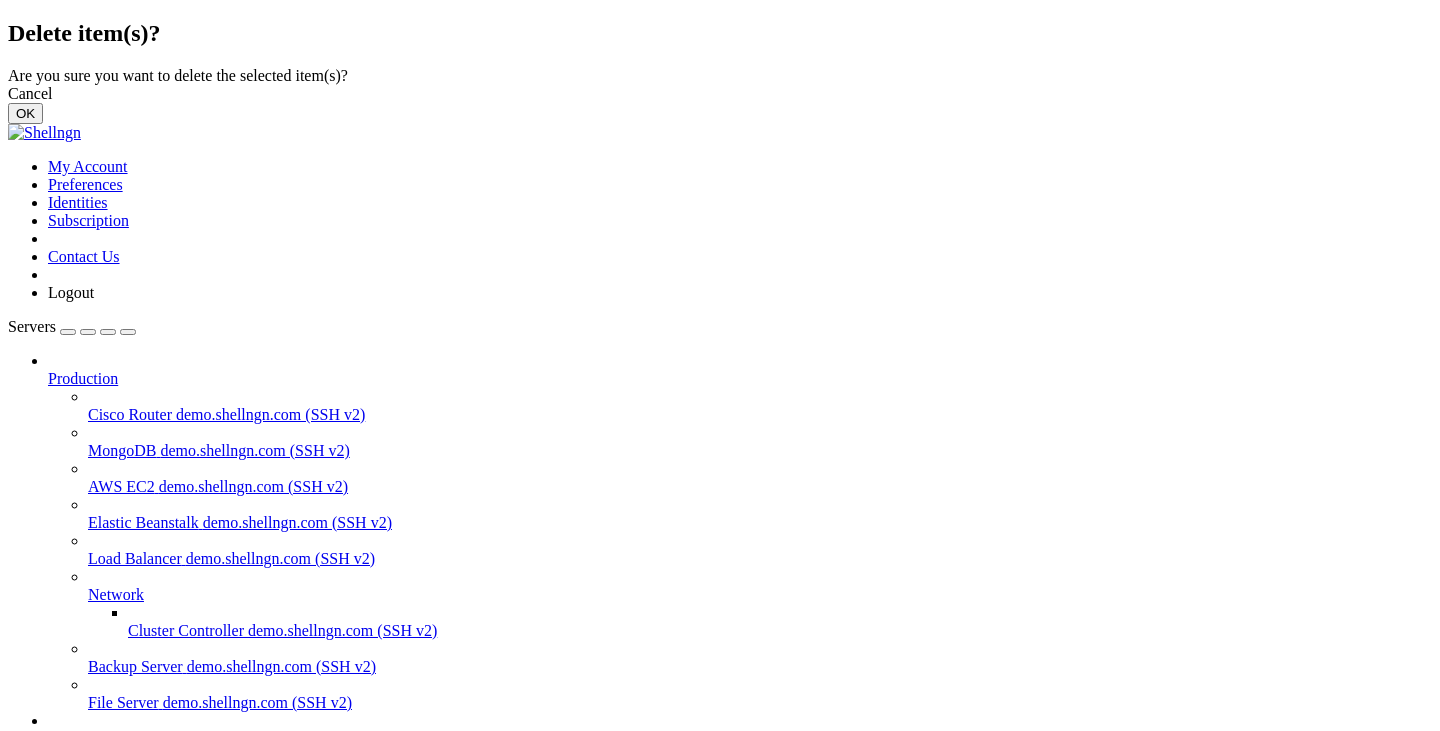 click on "OK" at bounding box center (25, 113) 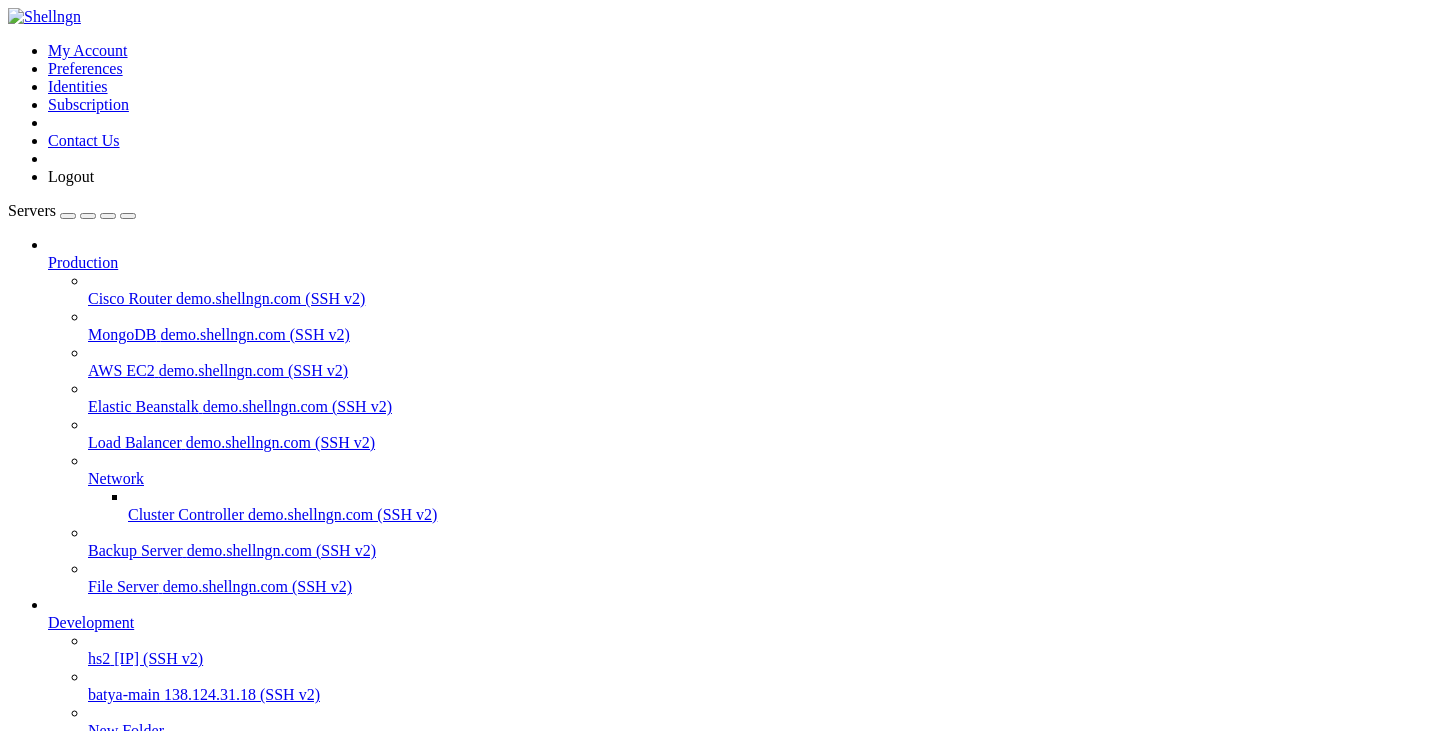 scroll, scrollTop: 76, scrollLeft: 0, axis: vertical 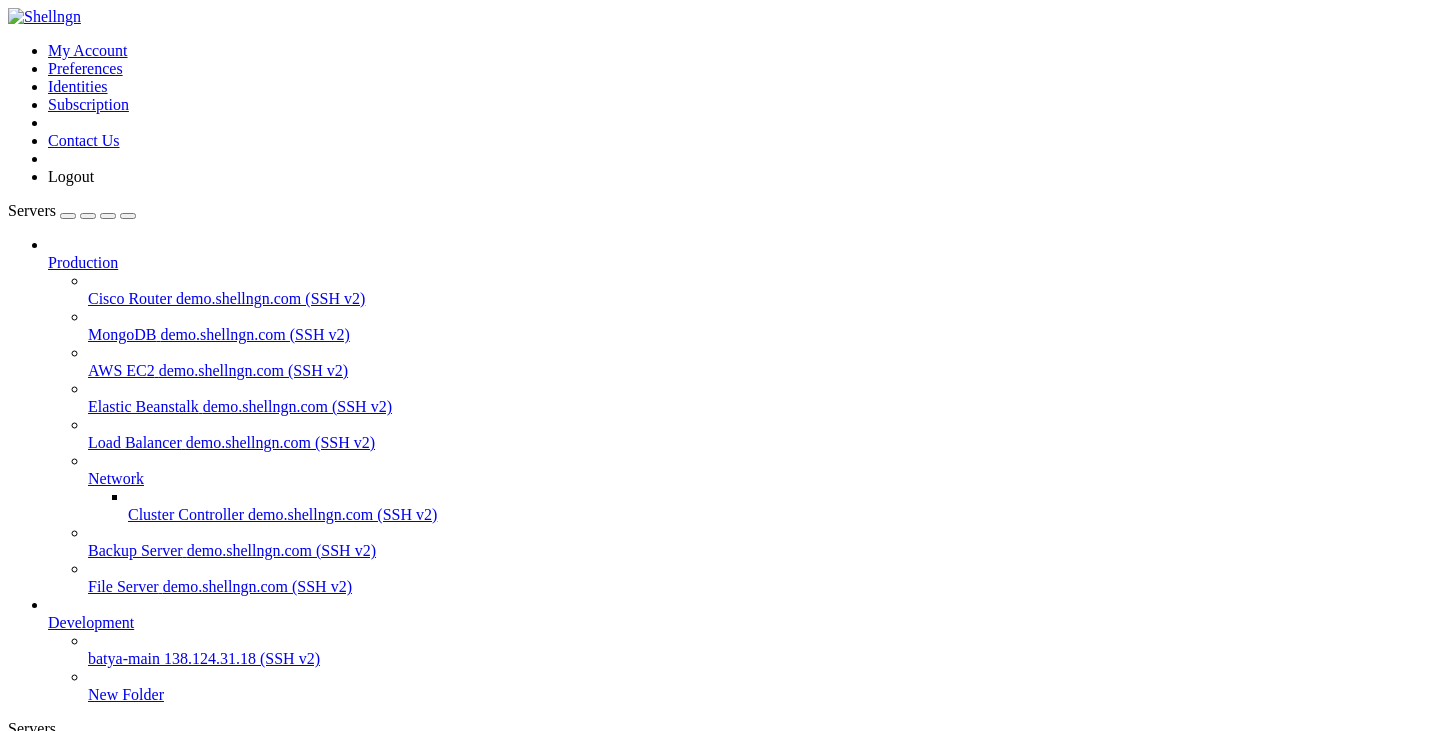 click on "New Server" at bounding box center [86, 2054] 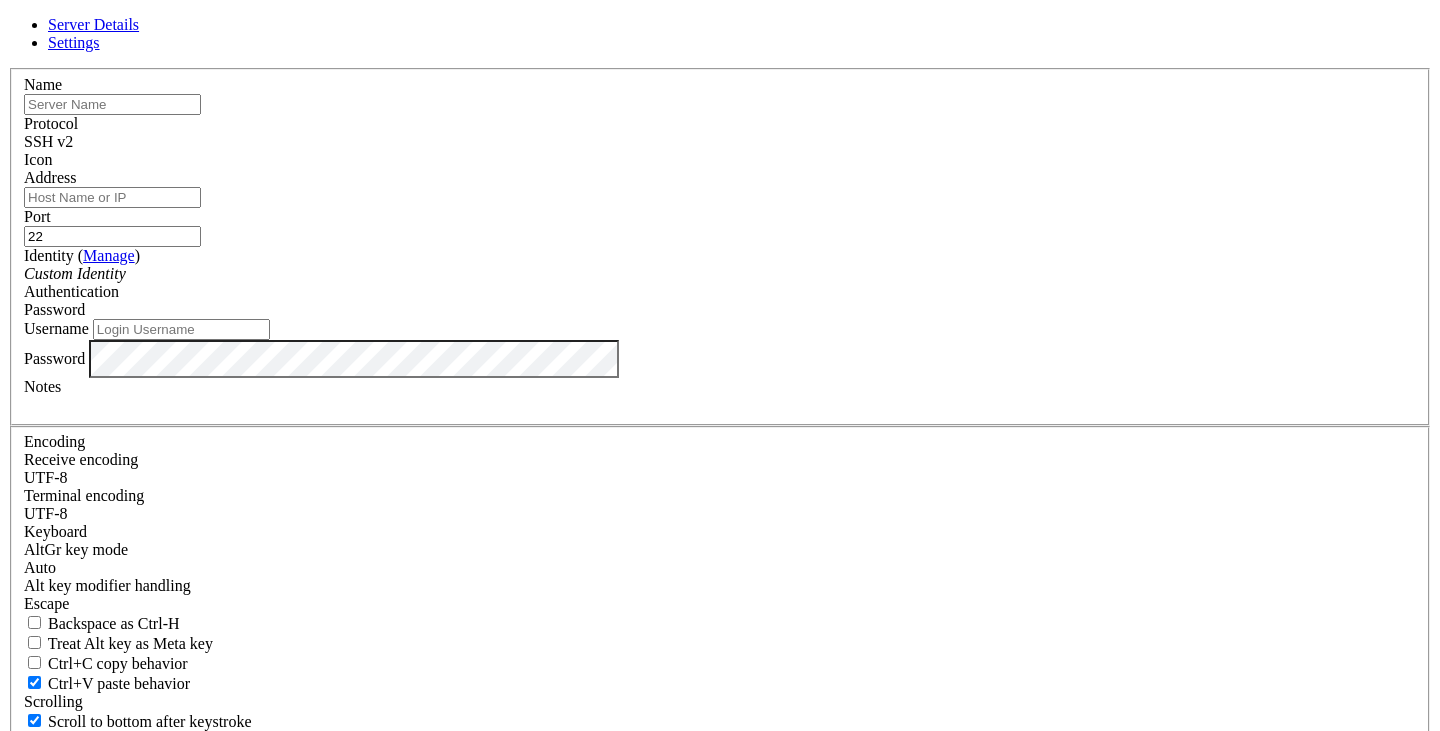click on "Address" at bounding box center (112, 197) 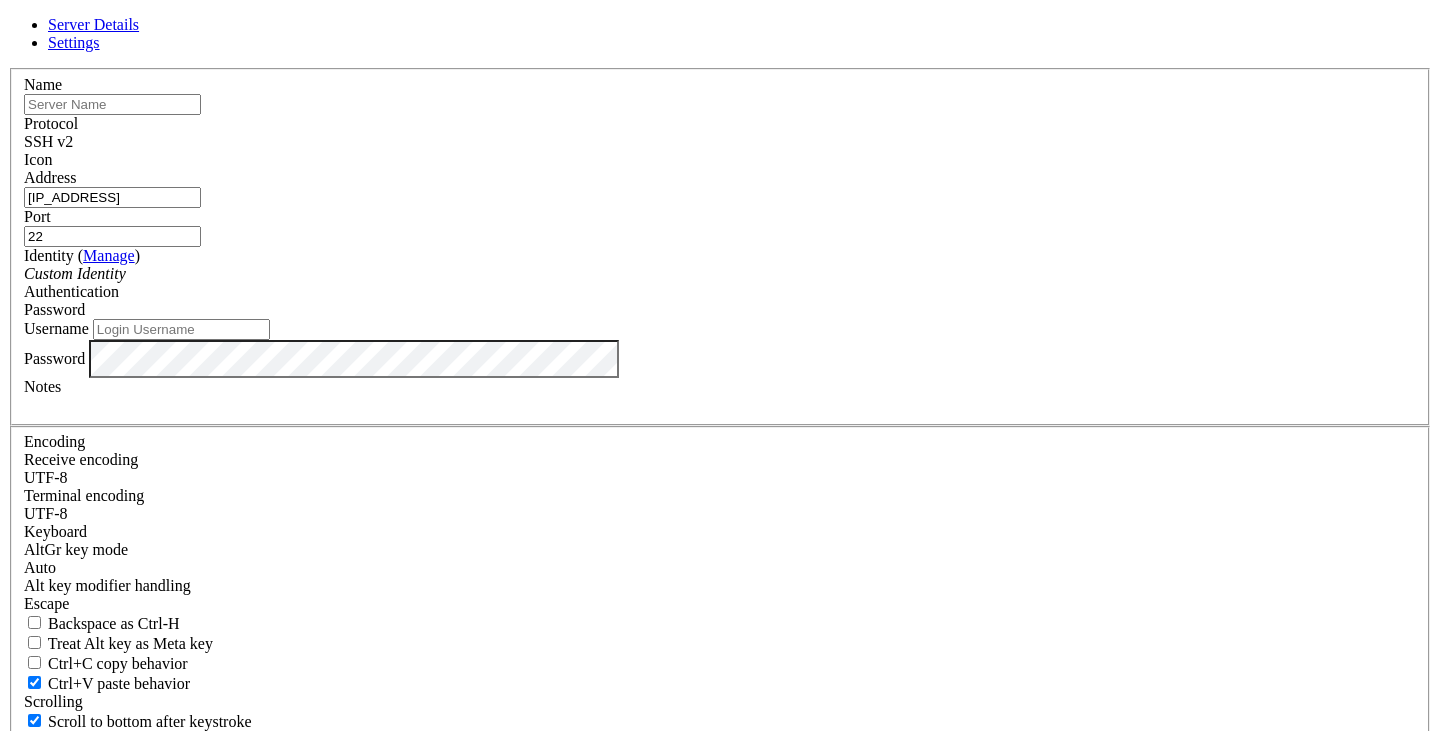 type on "[IP_ADDRESS]" 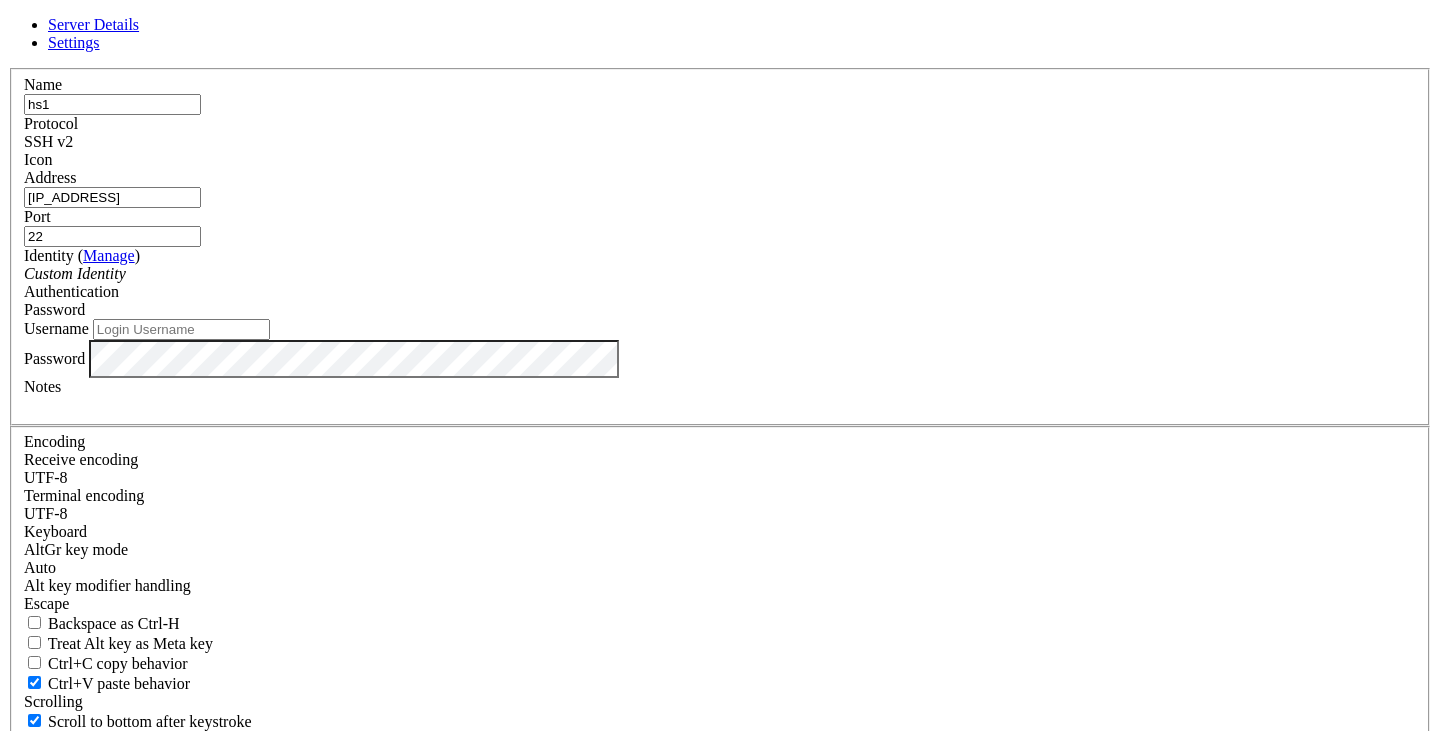 type on "hs1" 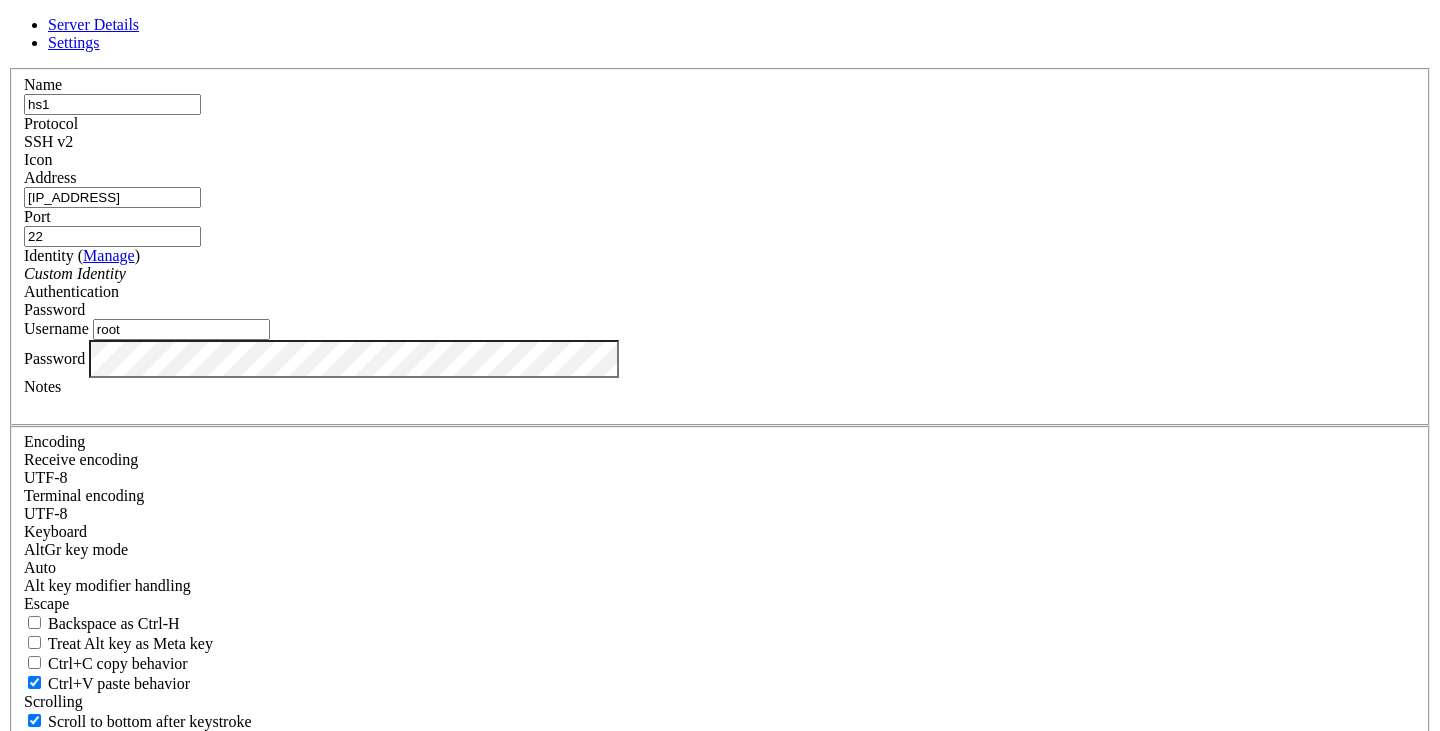 type on "root" 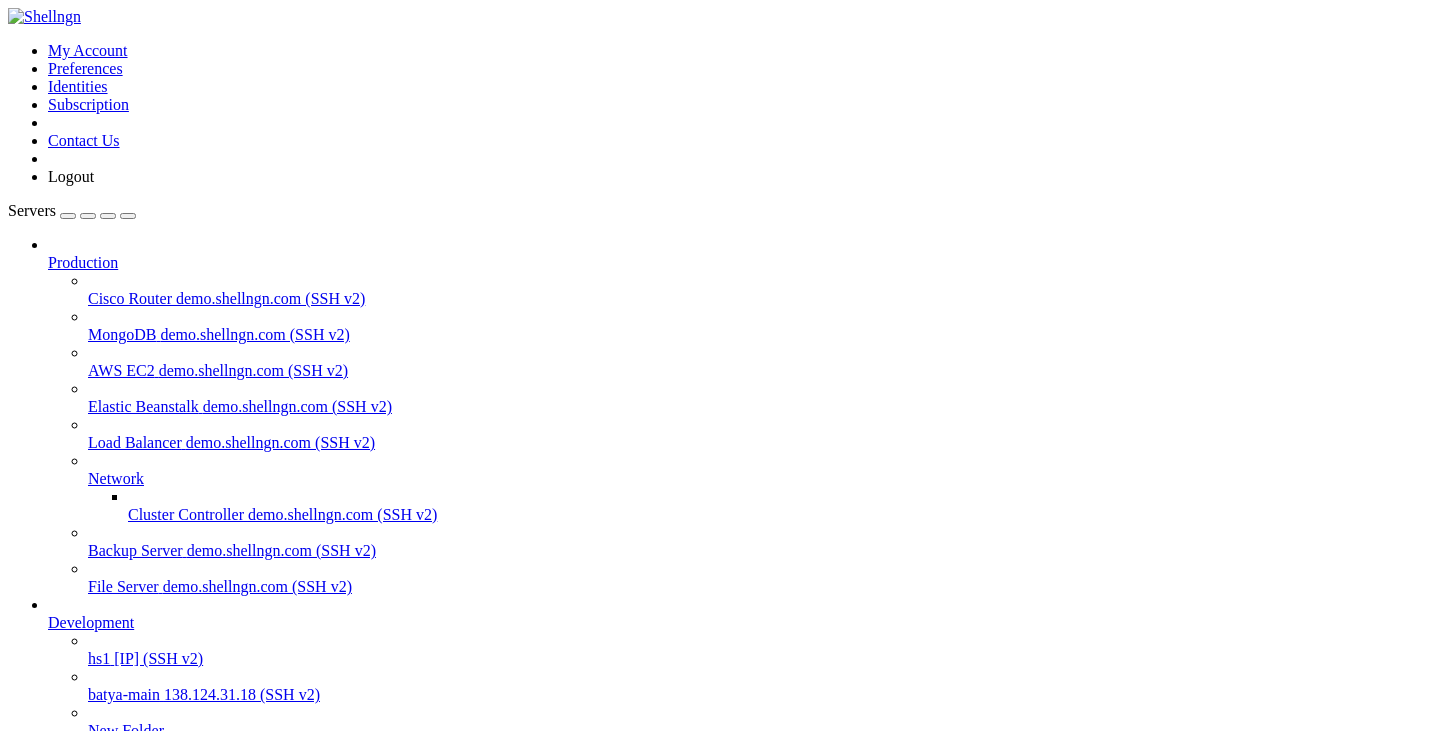 click on "Name Size Modified Perm.
  .. d---------" at bounding box center (720, 1549) 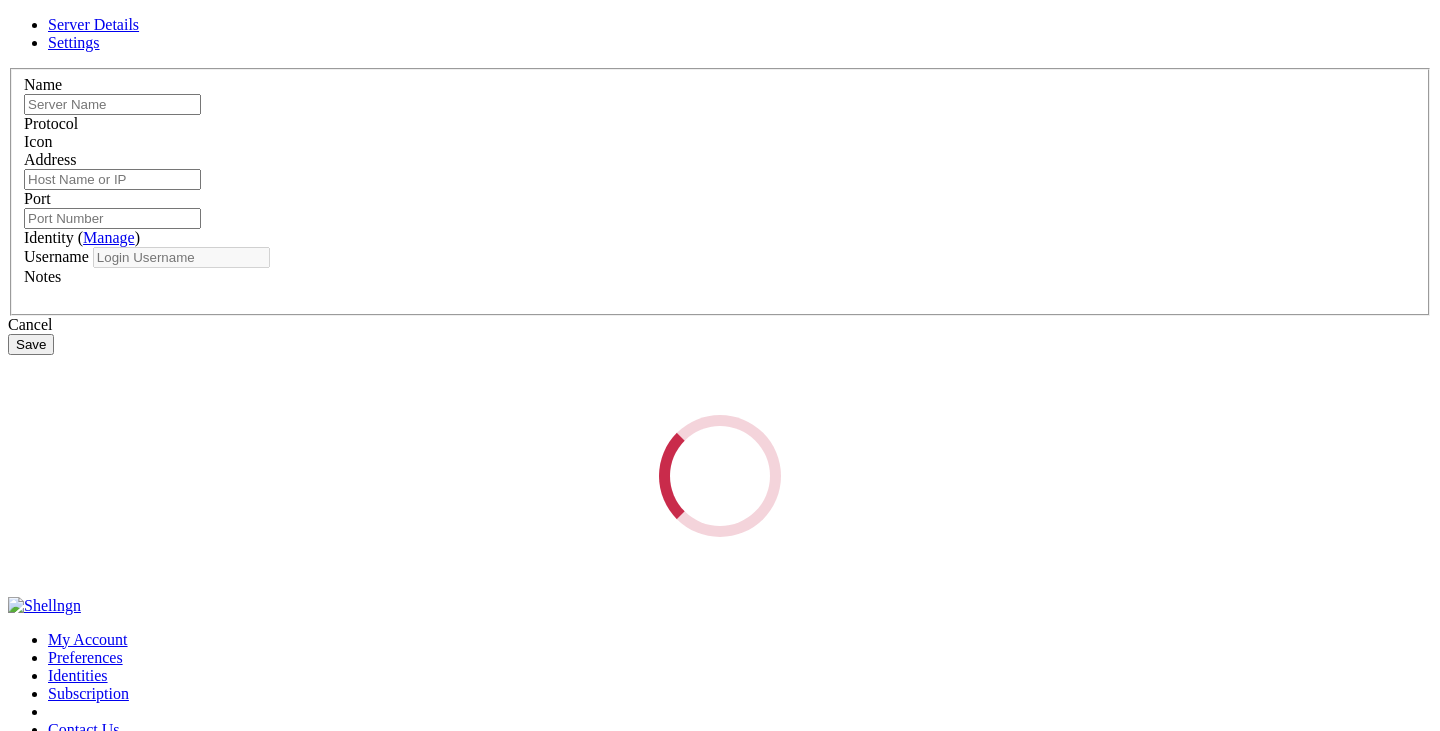 type on "hs1" 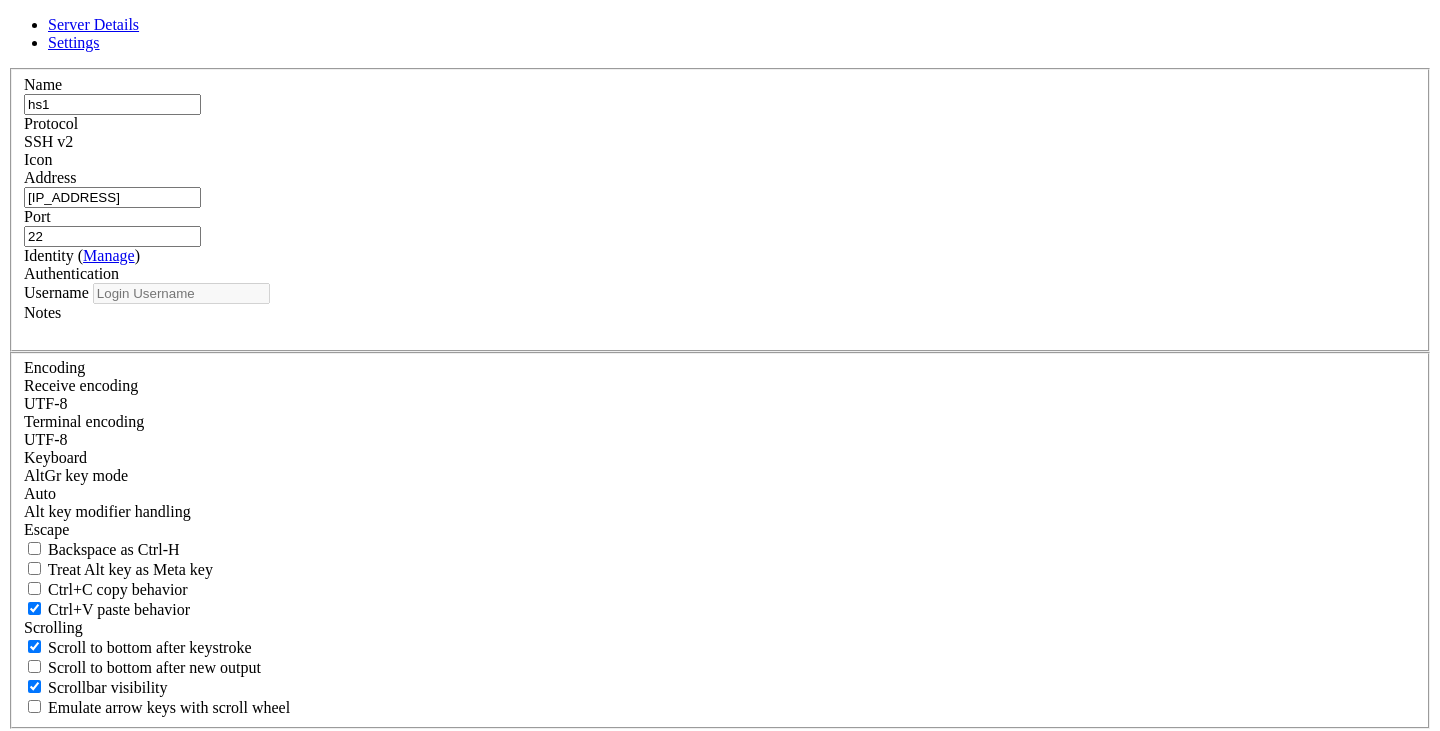 type on "root" 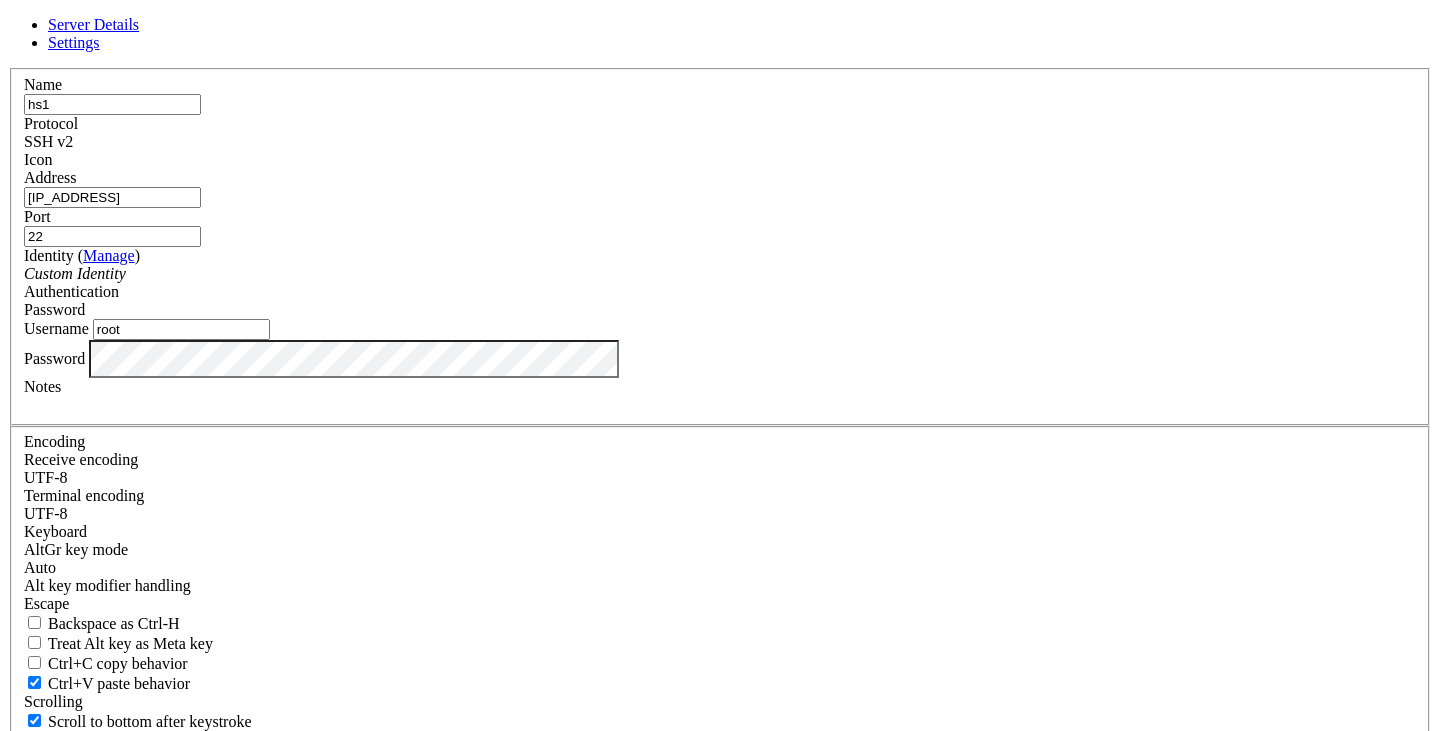 click on "Save" at bounding box center (31, 831) 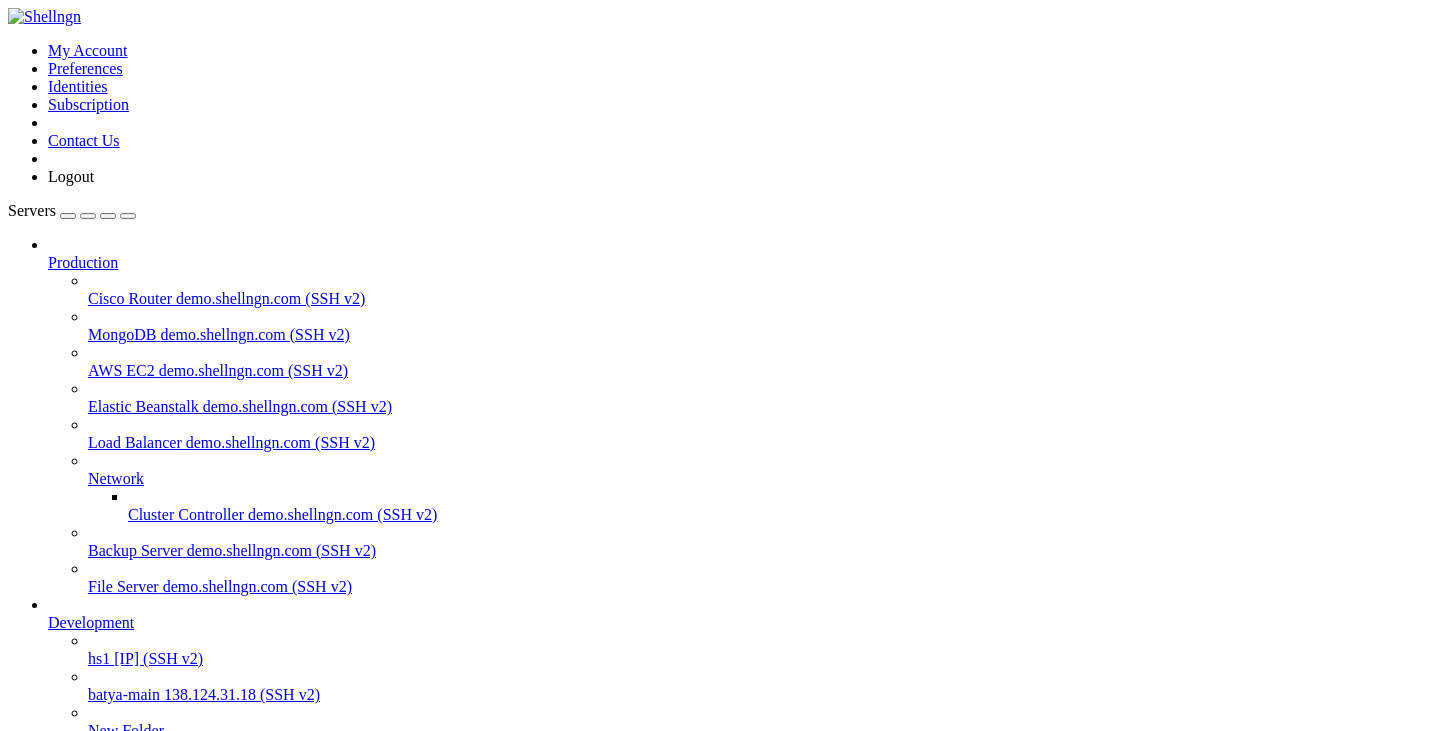 click on "" at bounding box center (740, 817) 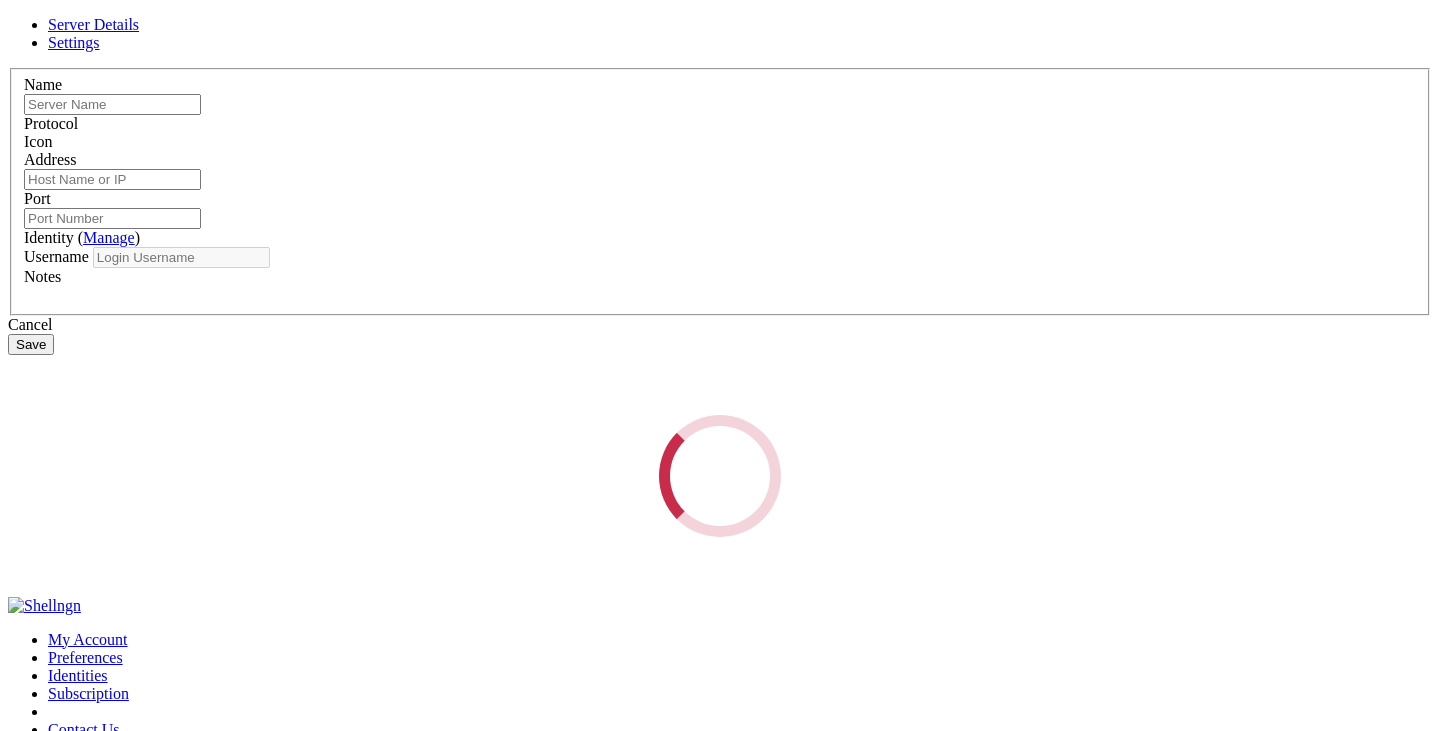 type on "hs1" 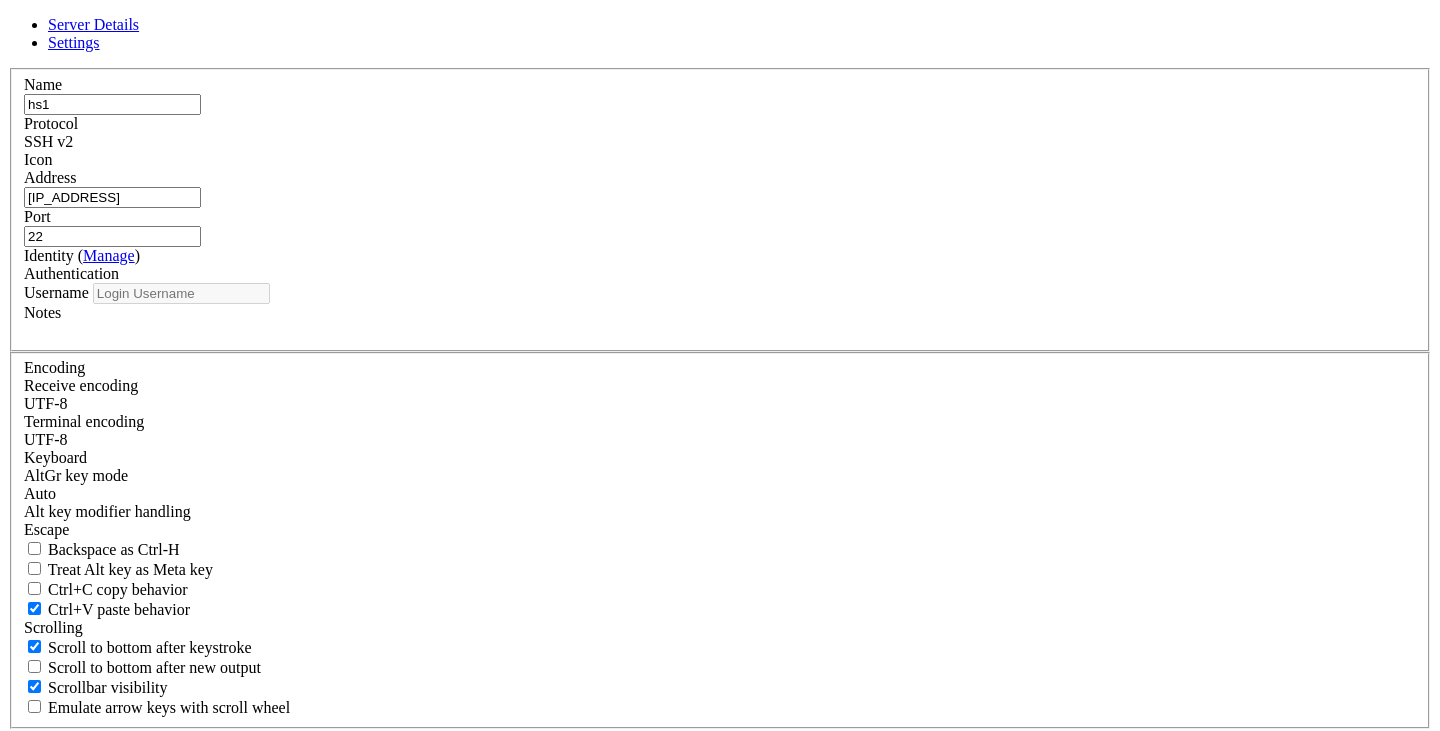 type on "root" 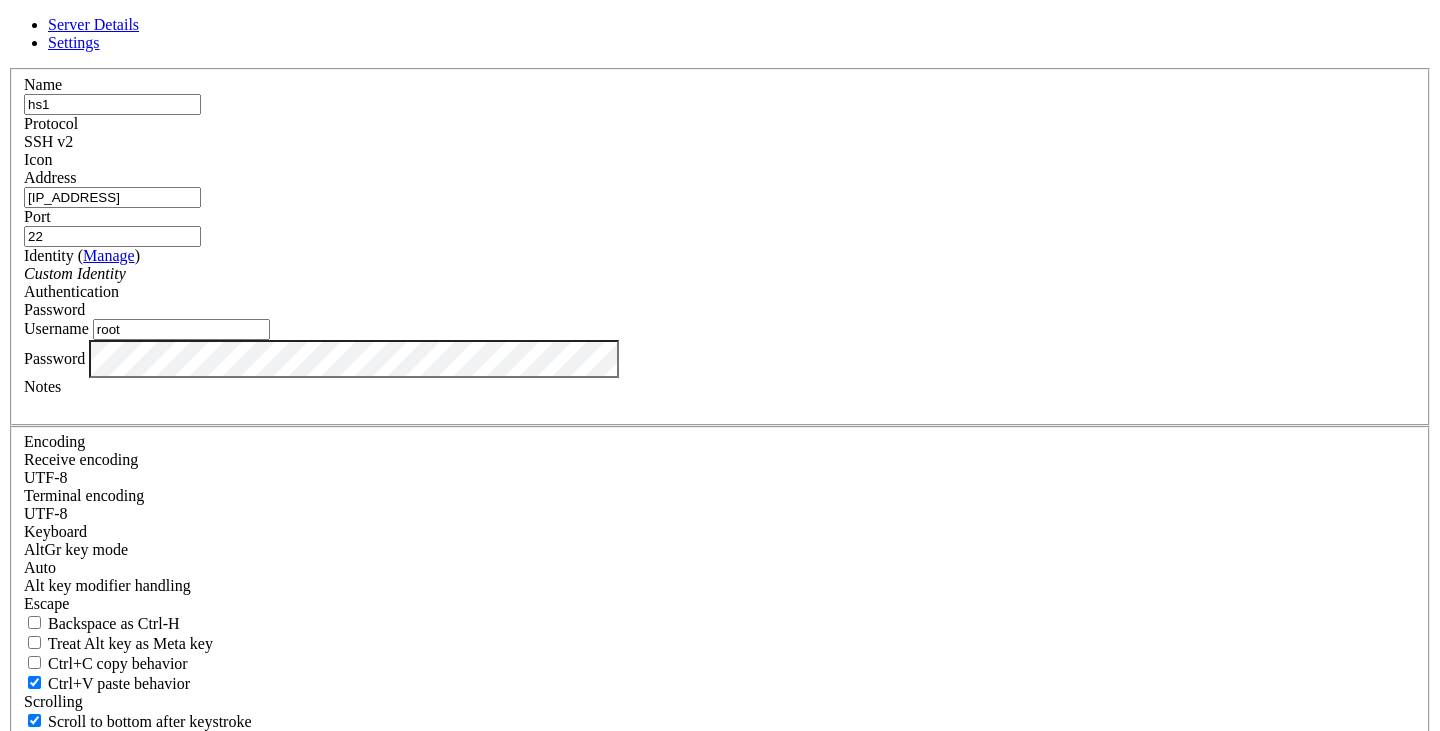 click on "Cancel
Save" at bounding box center (720, 822) 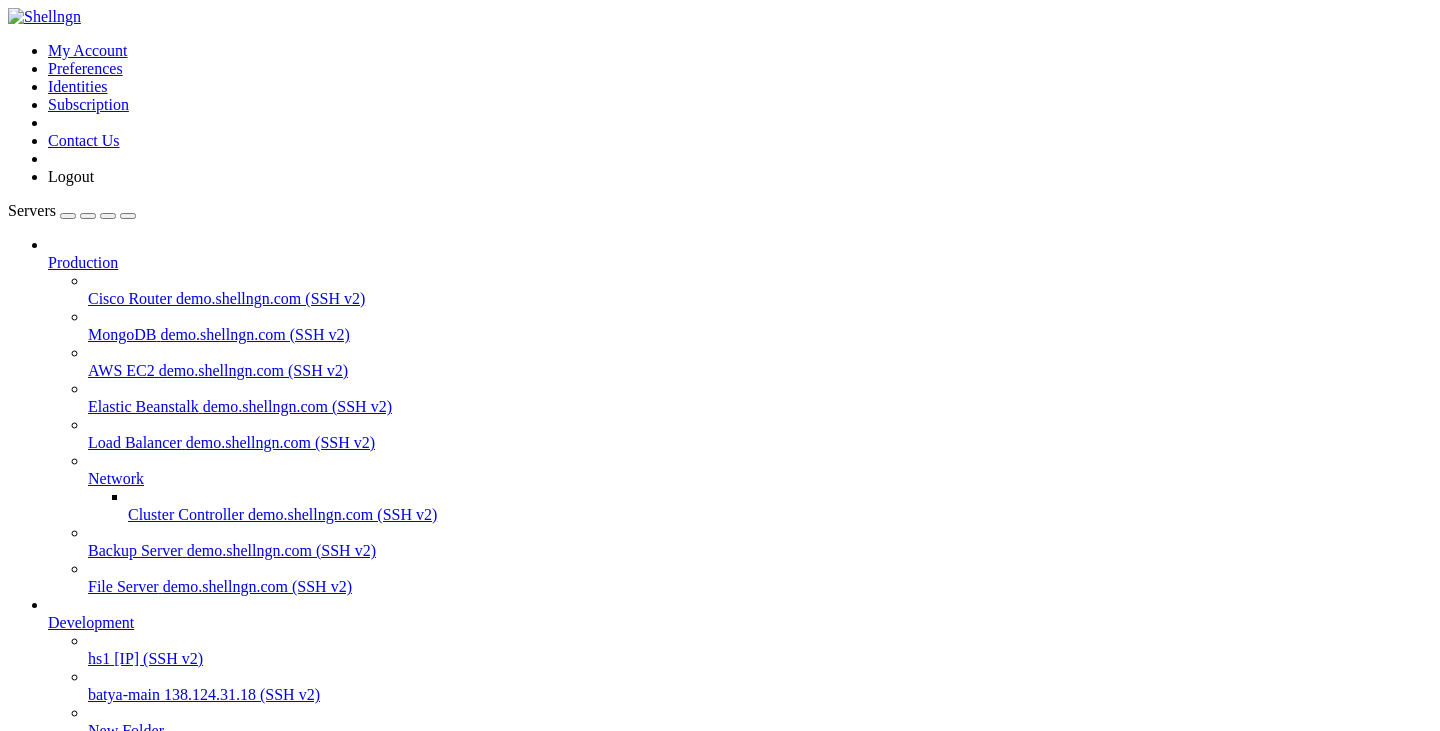 click on "hs1" at bounding box center (99, 658) 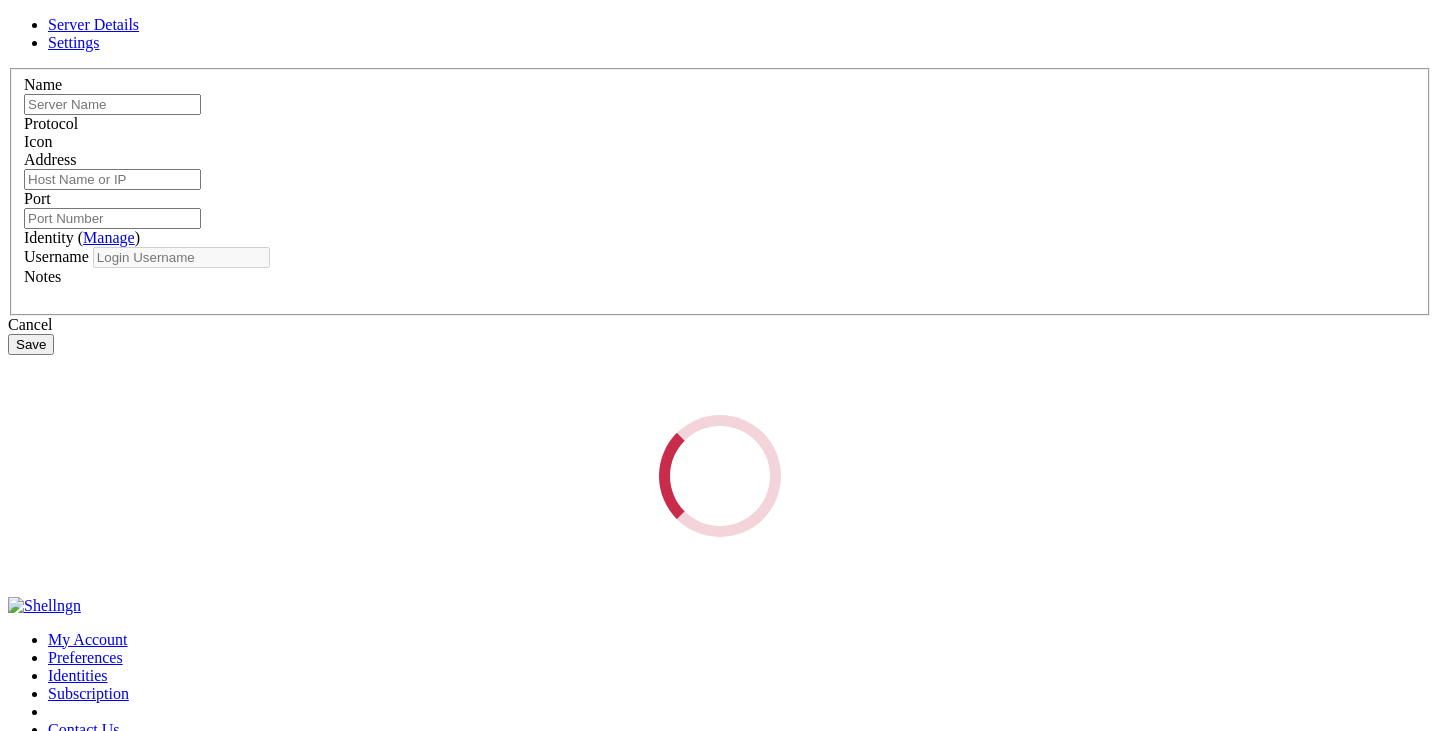 type on "hs1" 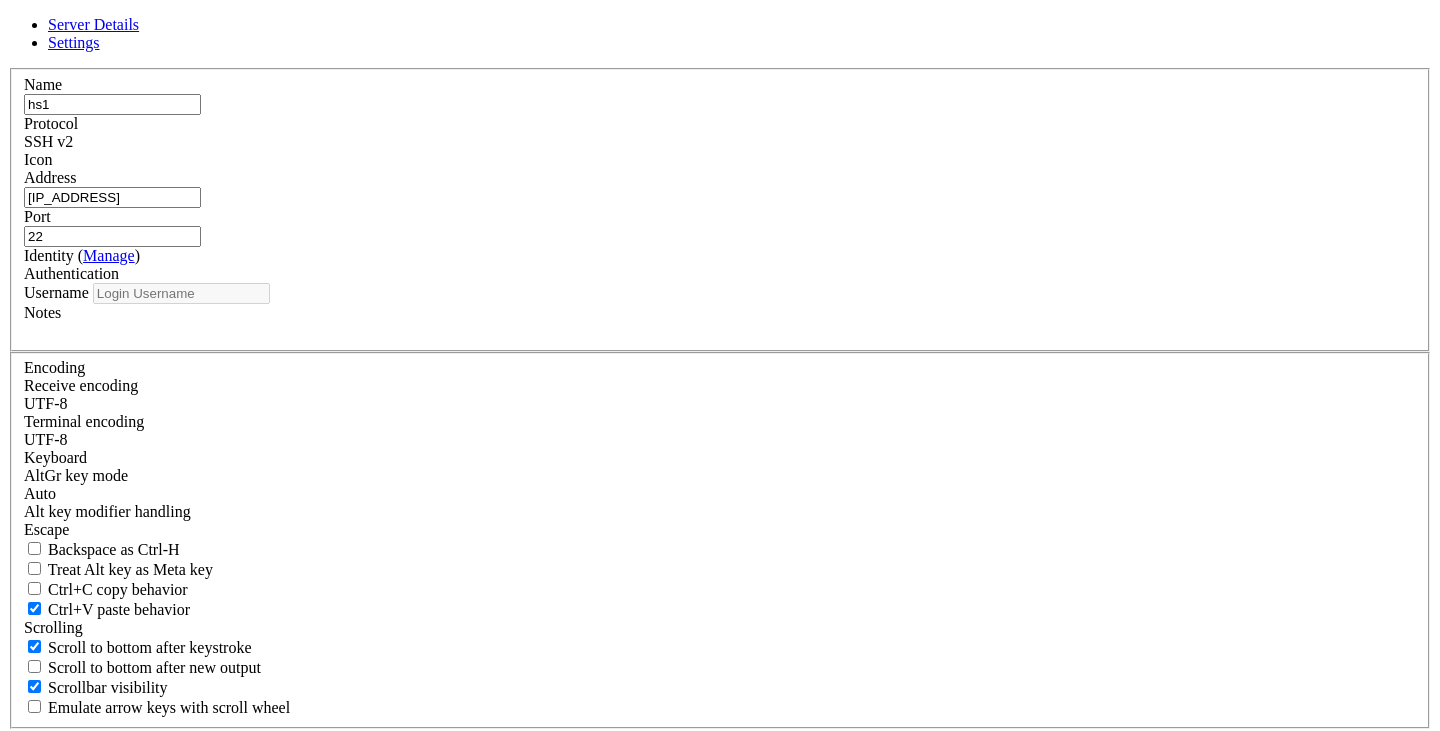 type on "root" 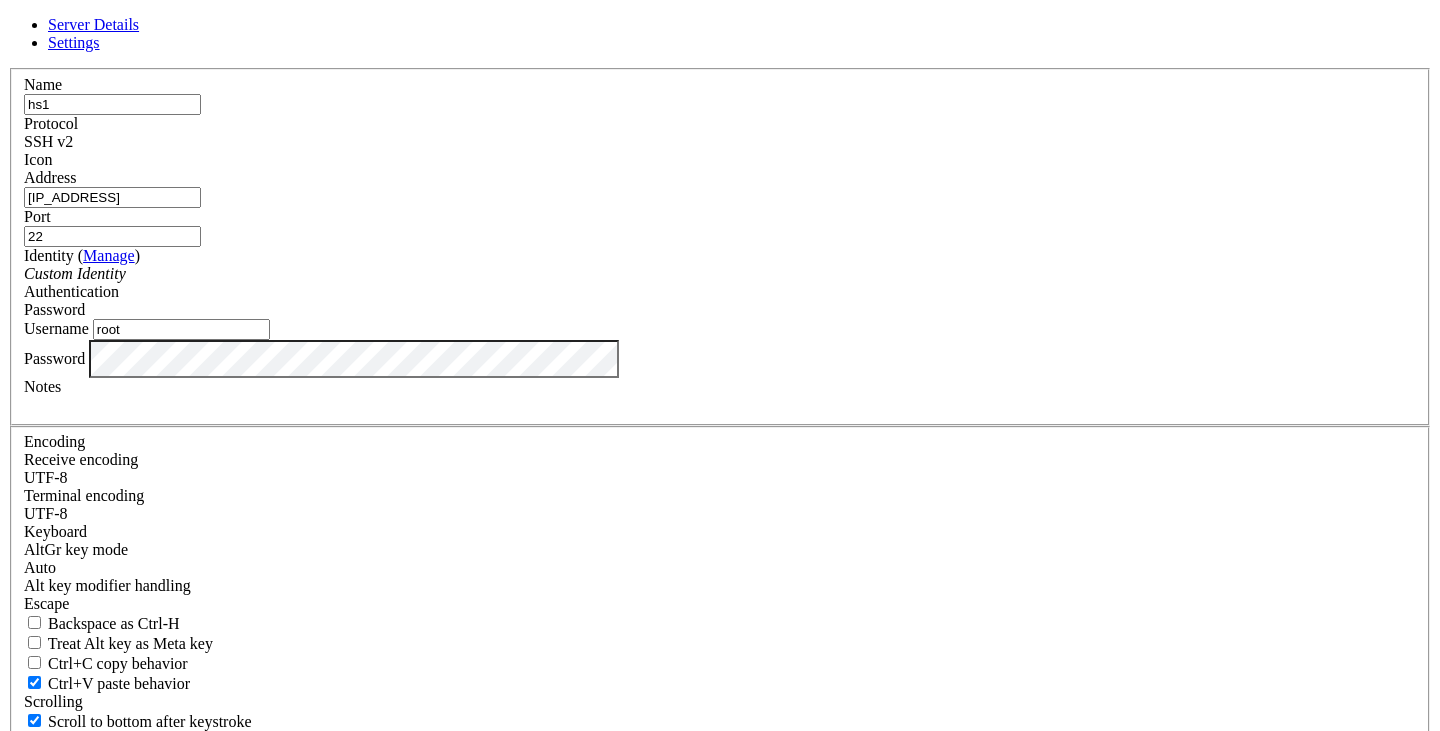 click on "Save" at bounding box center [31, 831] 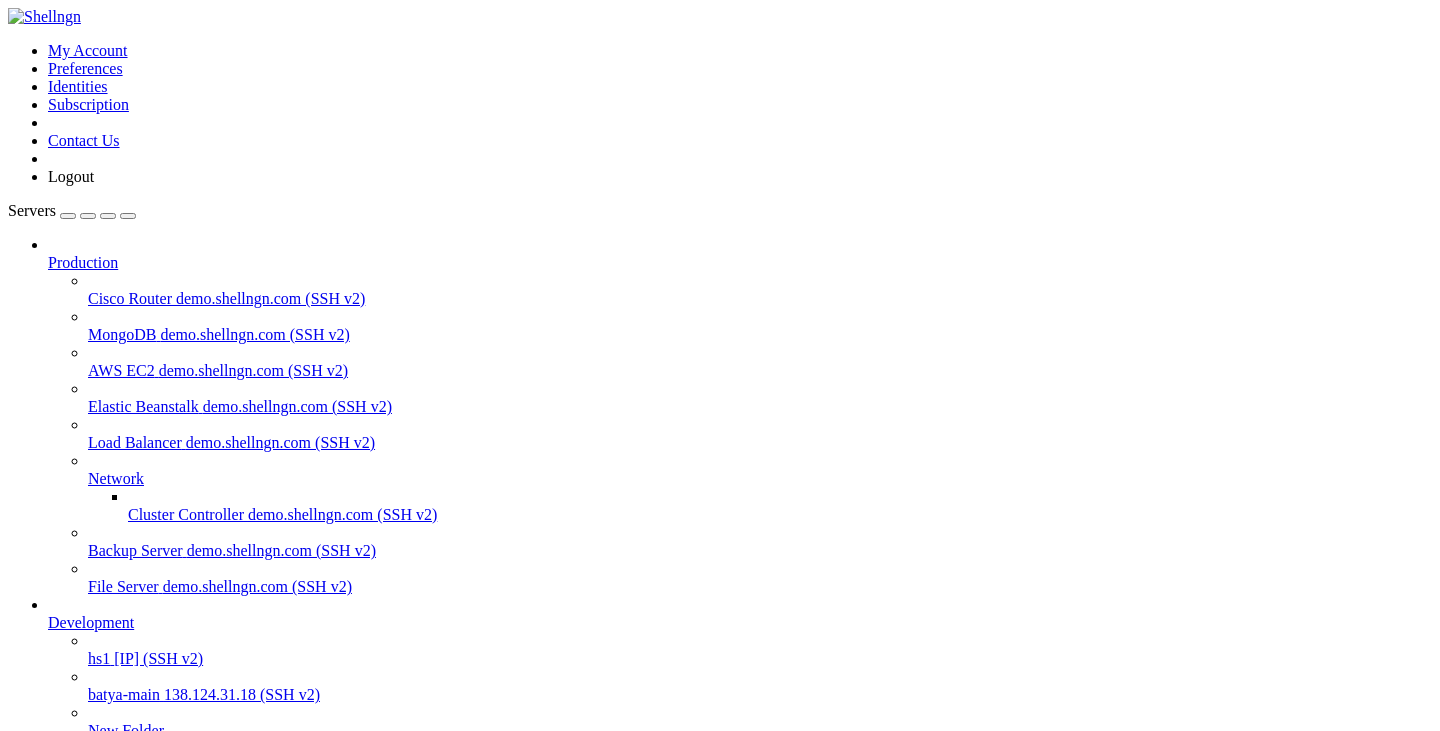 click on "" at bounding box center (740, 817) 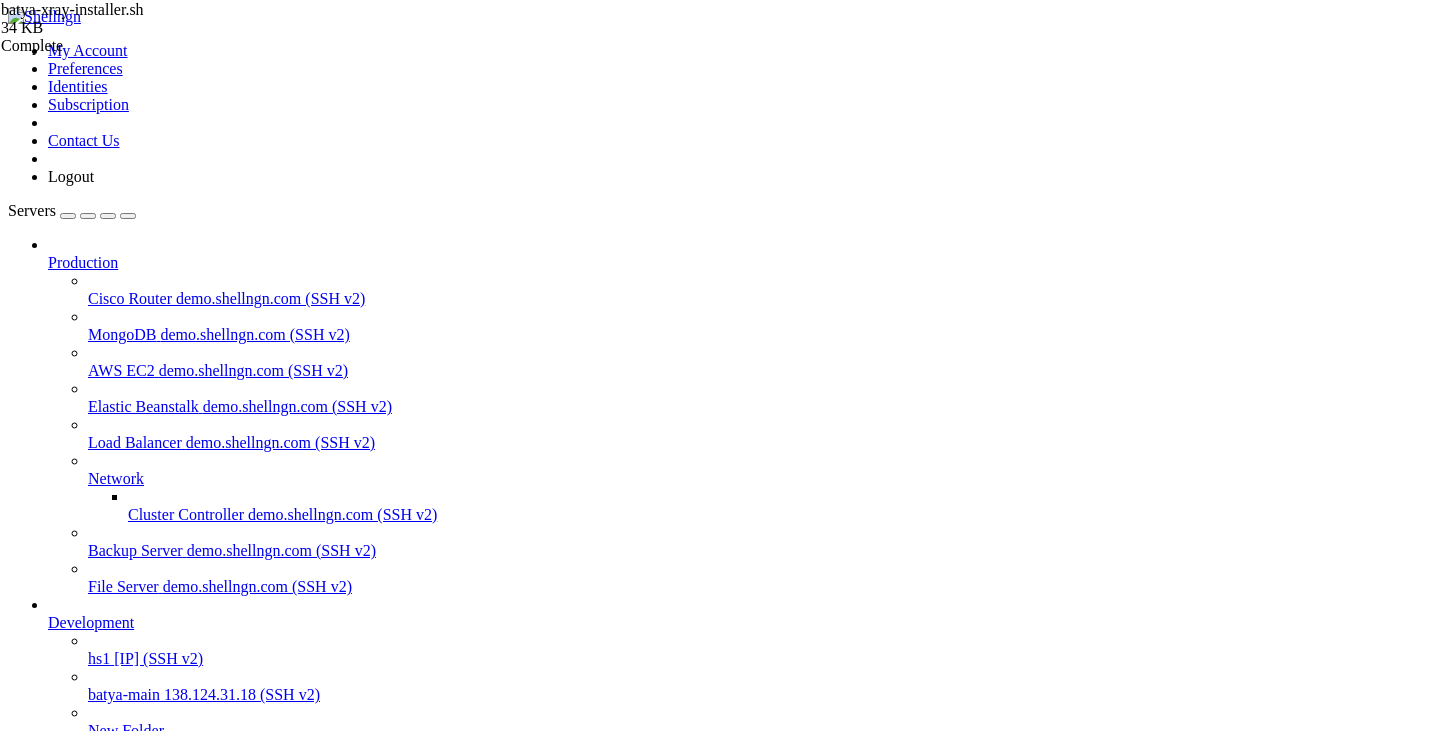 click on "Delete" at bounding box center (69, 2072) 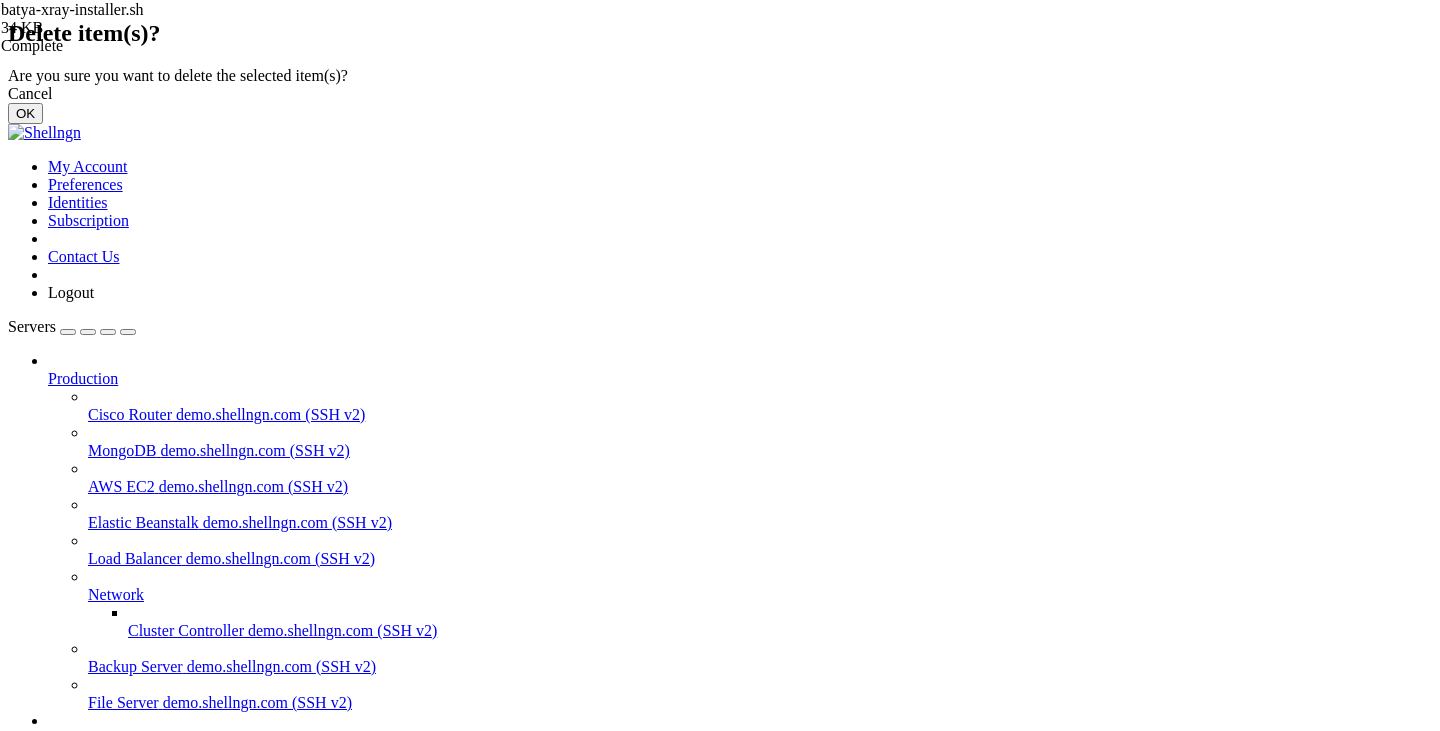 click on "OK" at bounding box center [25, 113] 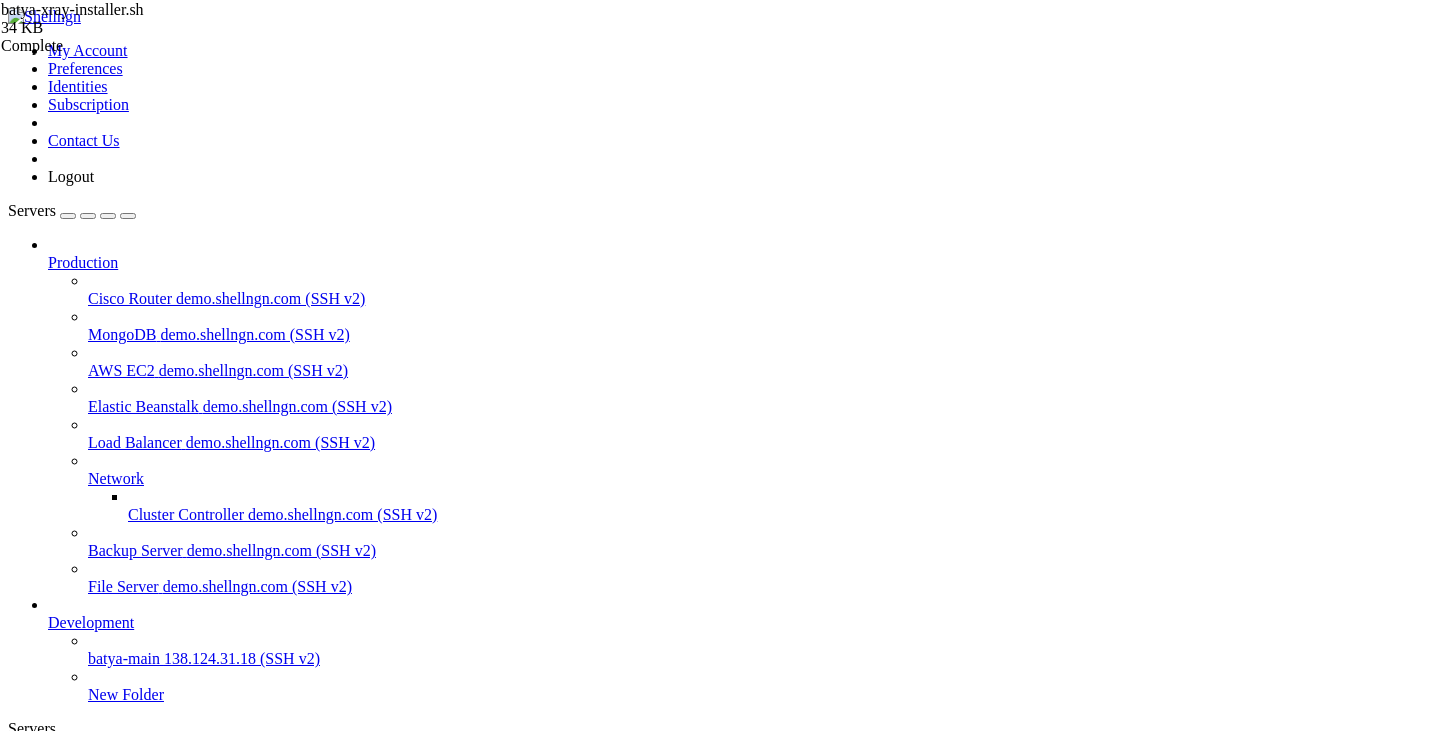 click on "" at bounding box center [740, 781] 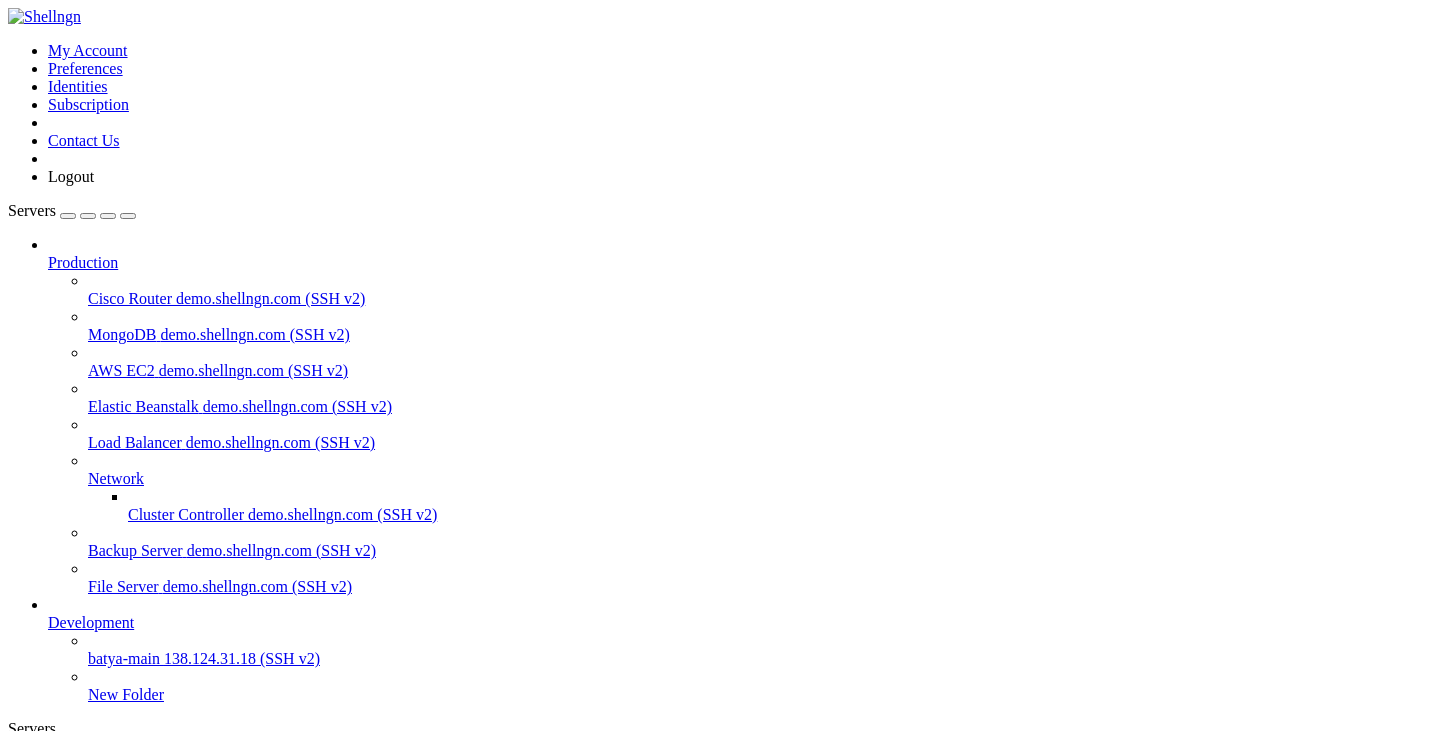 click on "New Server" at bounding box center [86, 924] 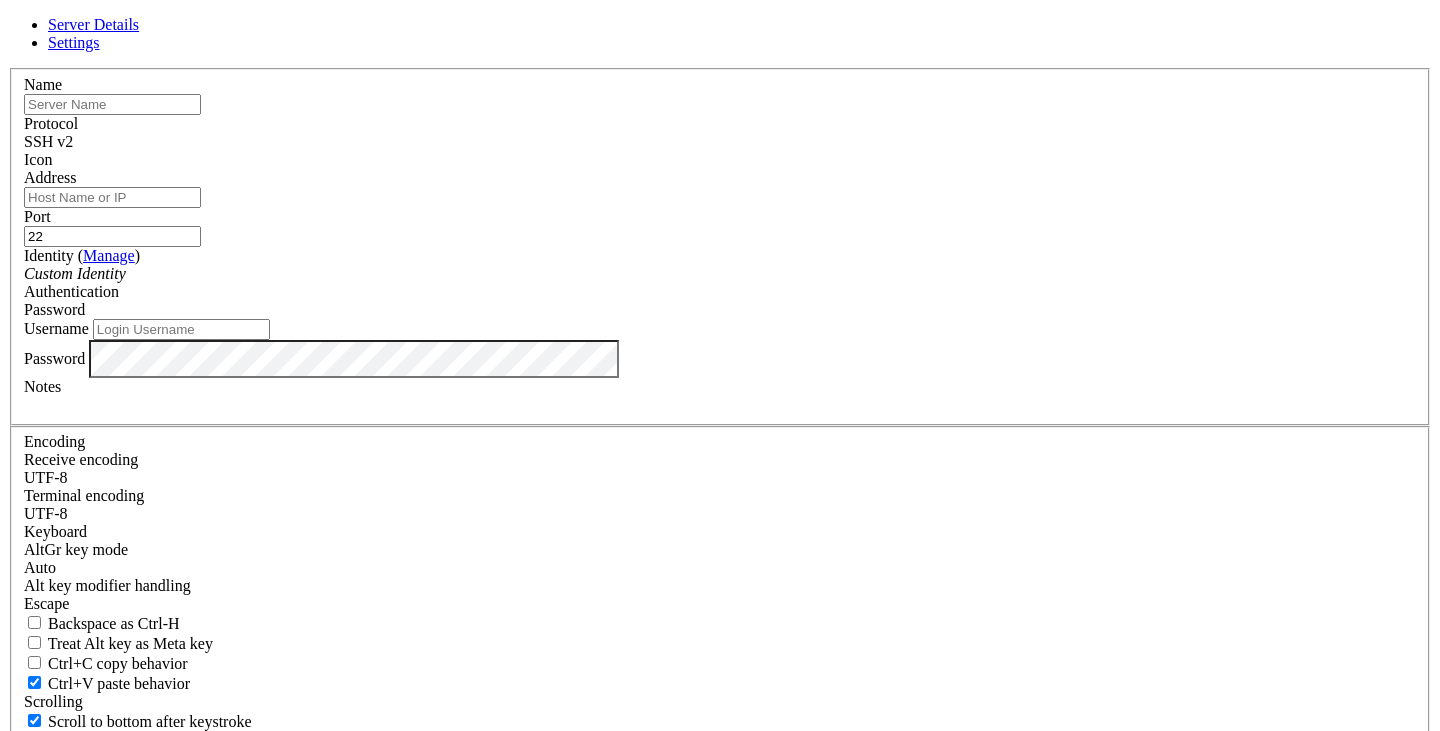 click at bounding box center (112, 104) 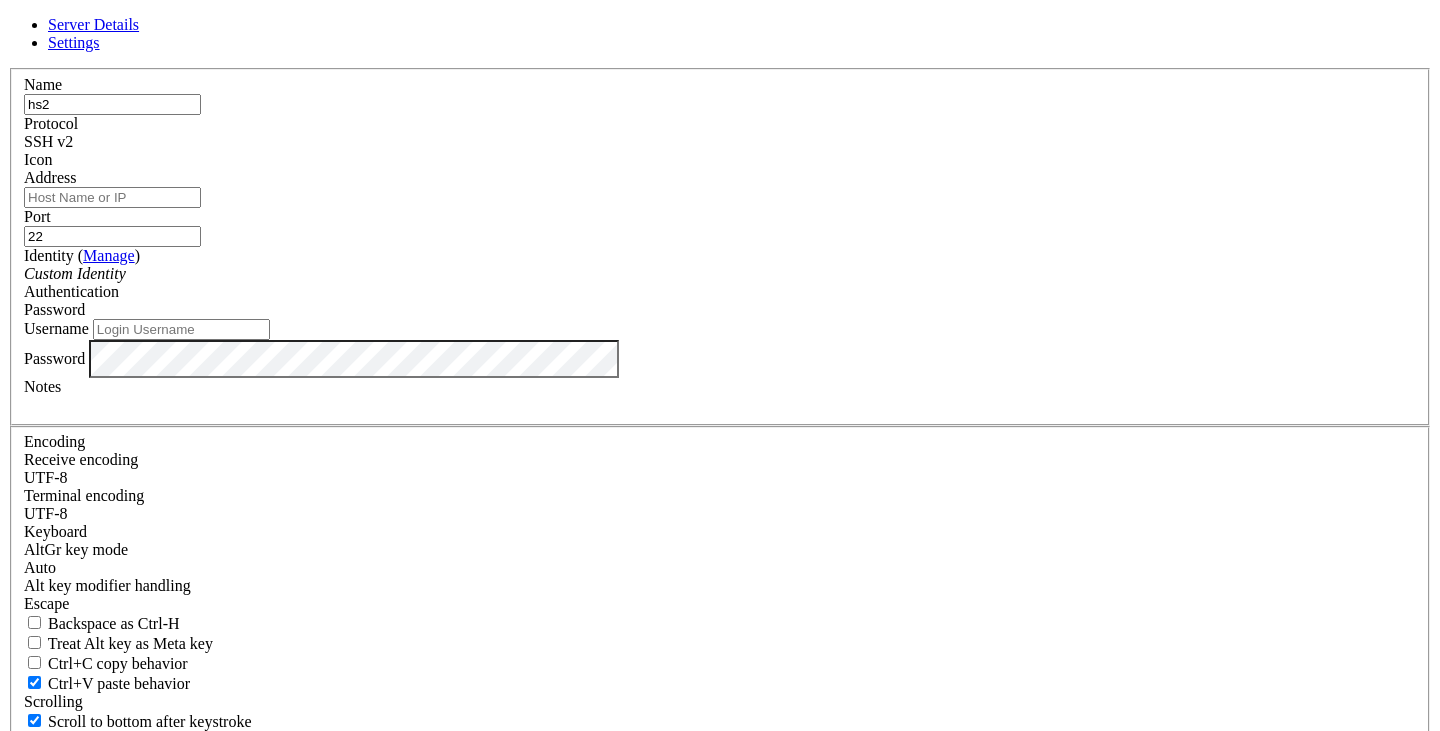 type on "hs2" 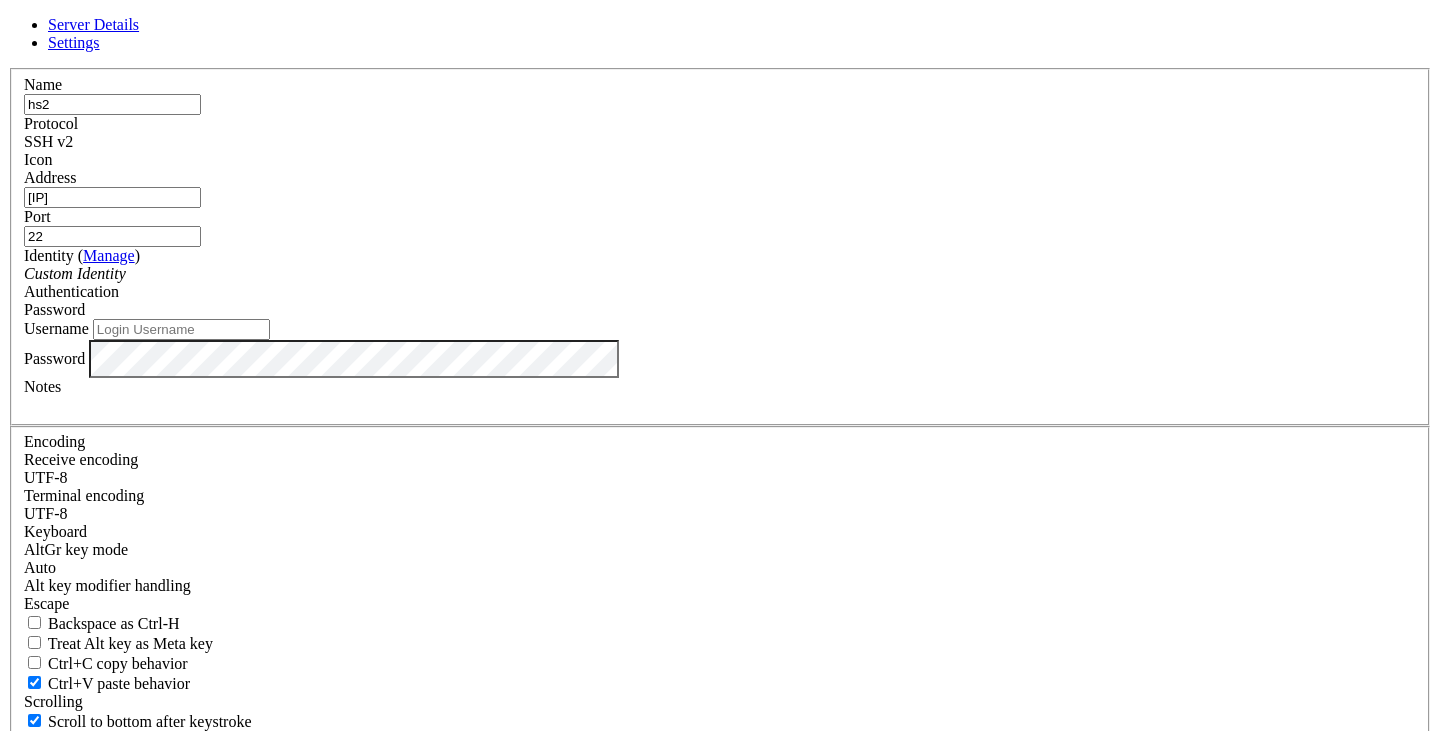 type on "[IP]" 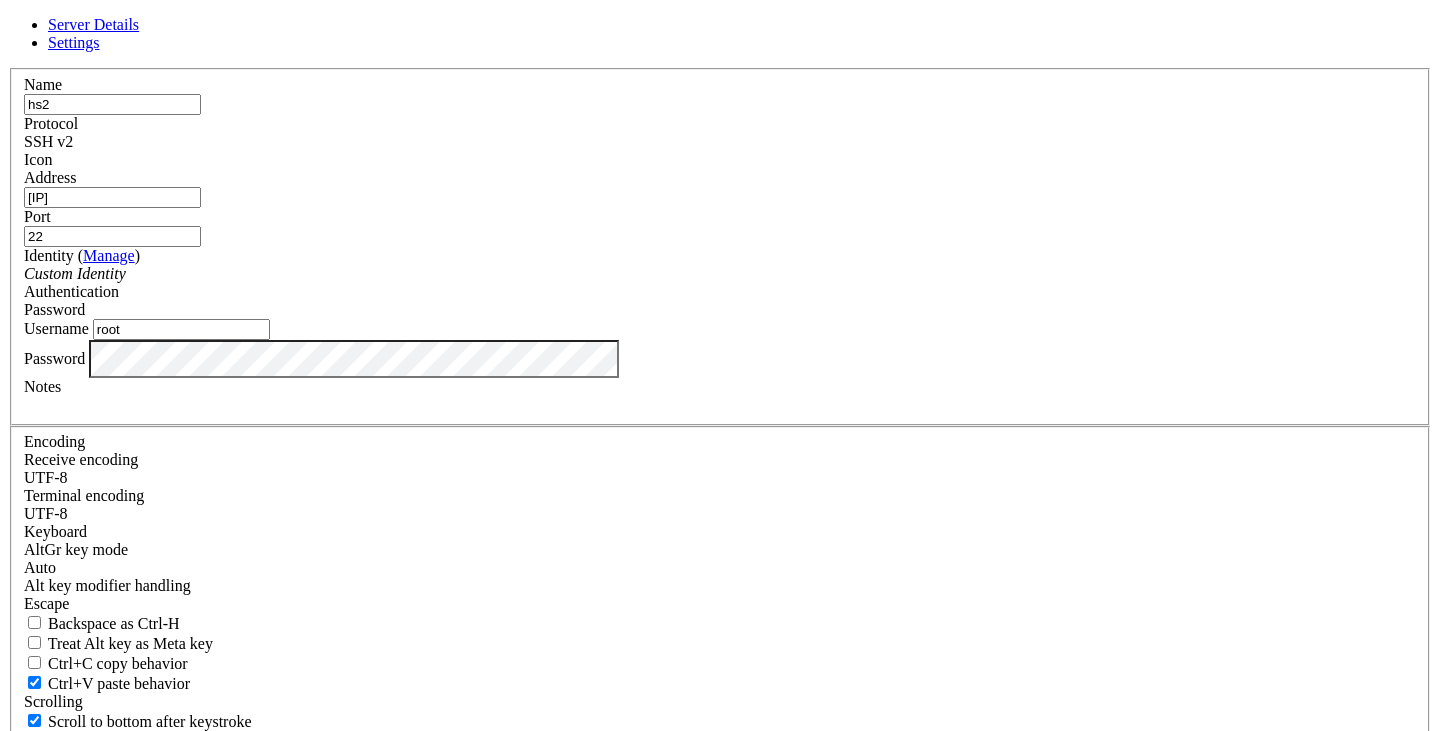 type on "root" 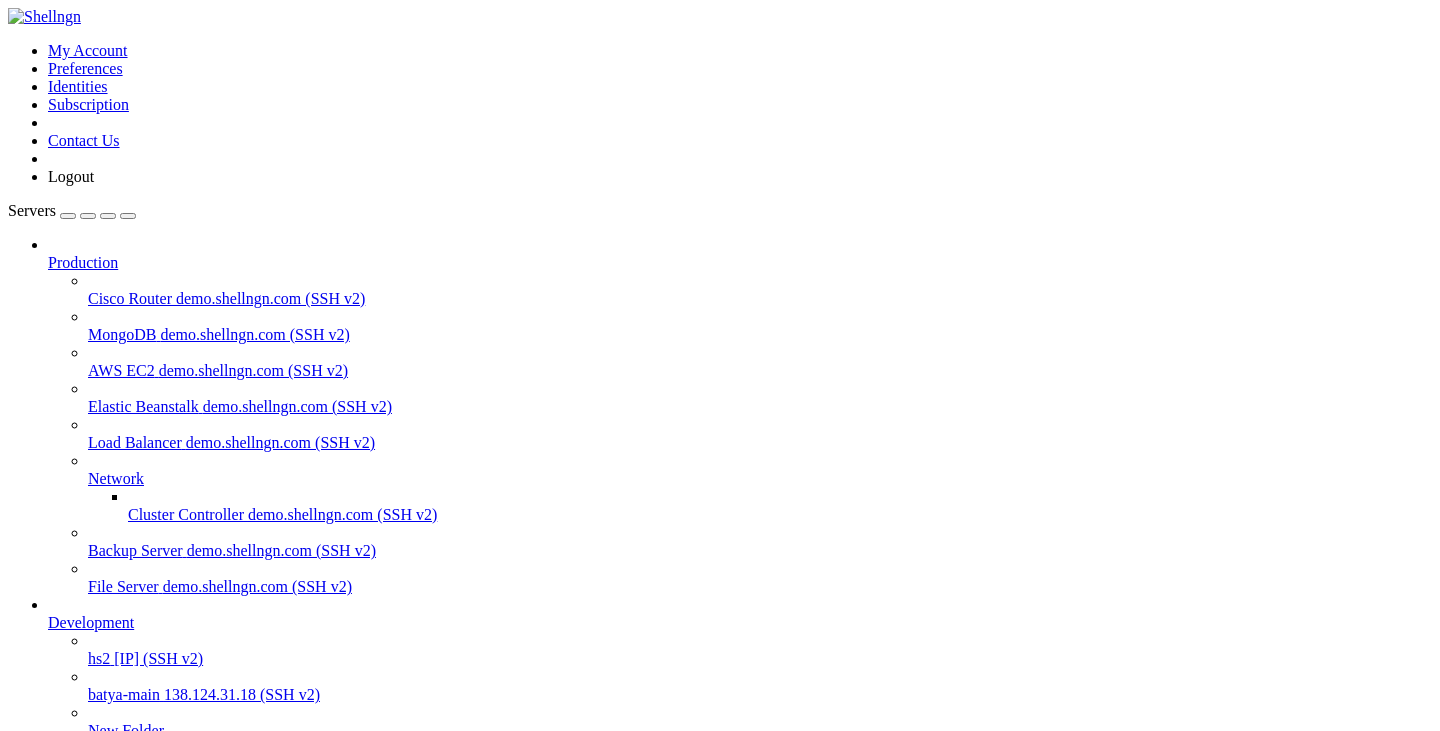 click at bounding box center (88, 650) 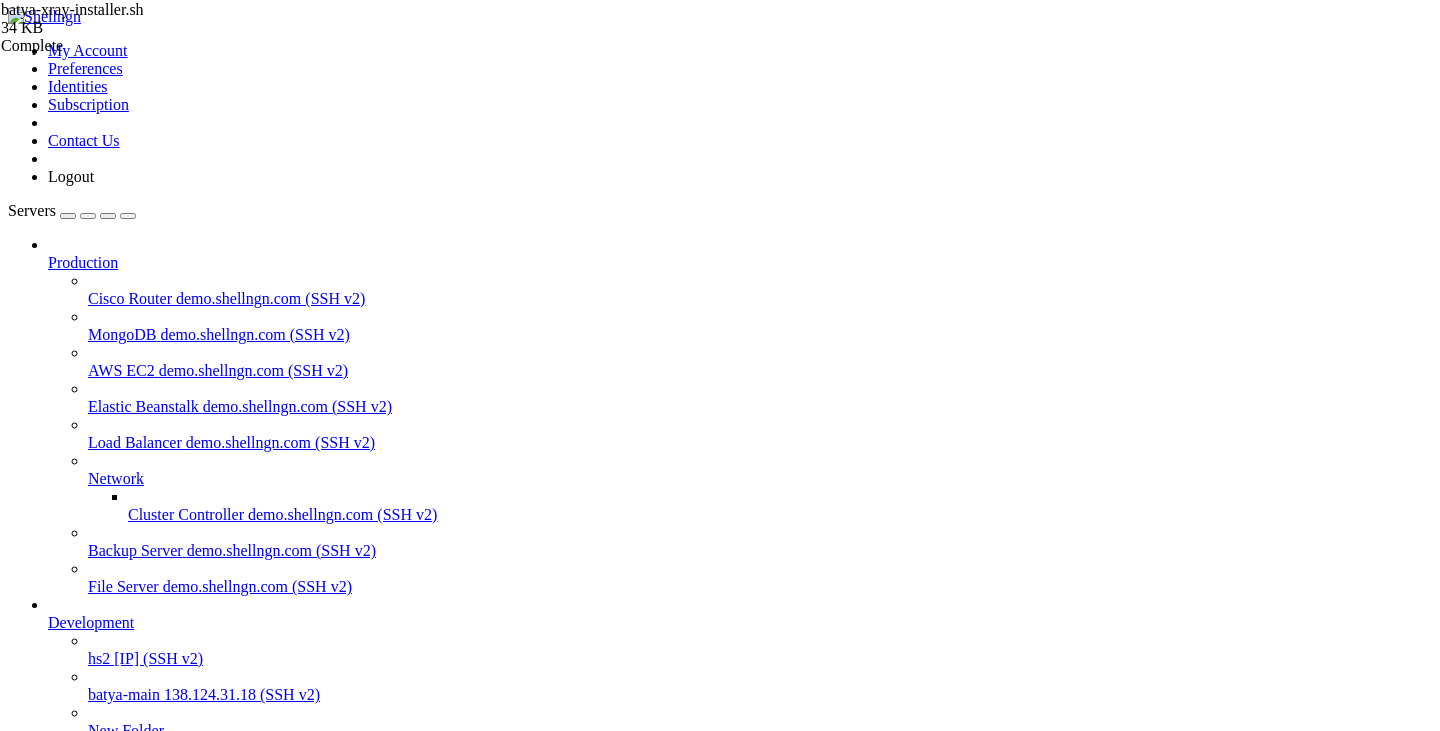 click on "Name Size Modified Perm.
  .. d---------   batya-xray-installer.sh 34 KB [DATE], [TIME] -rw-rw-rw-" at bounding box center (720, 1549) 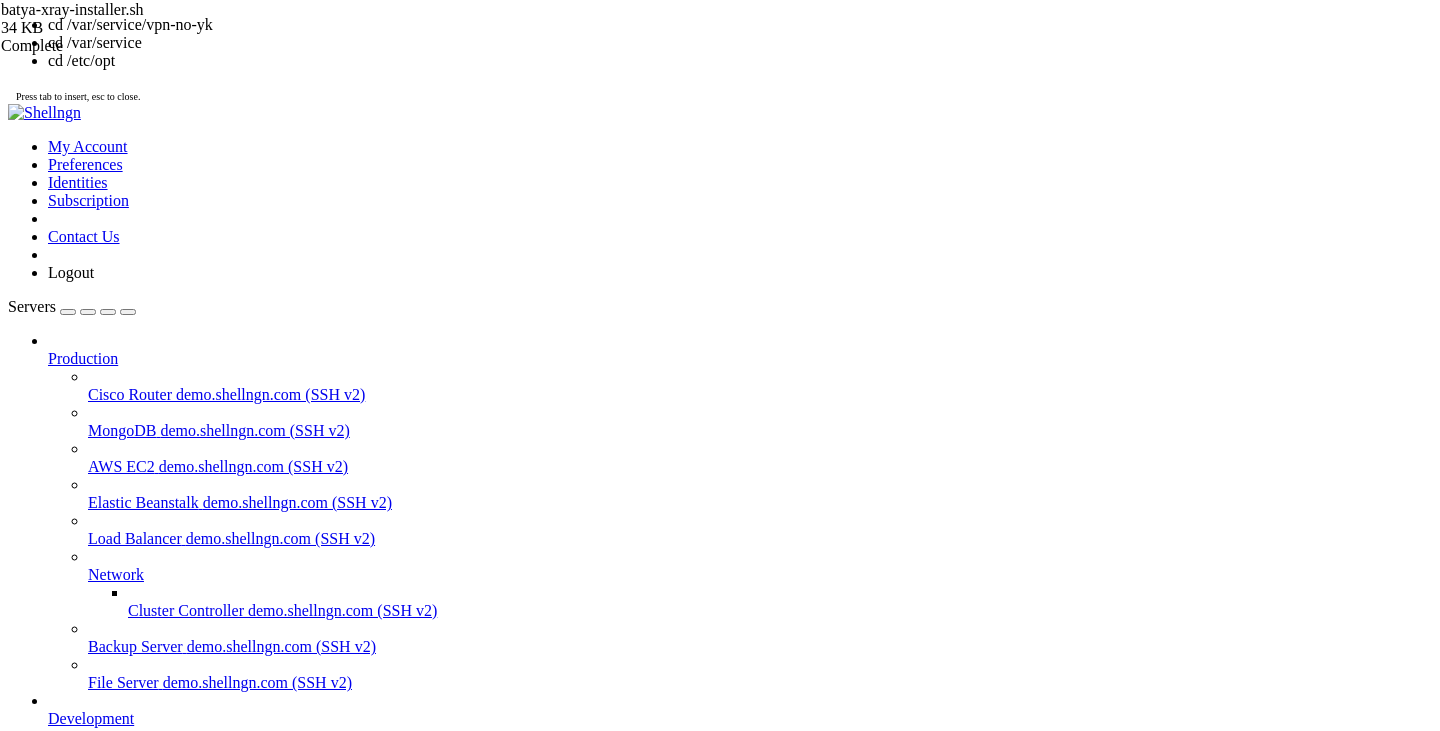 scroll, scrollTop: 15, scrollLeft: 0, axis: vertical 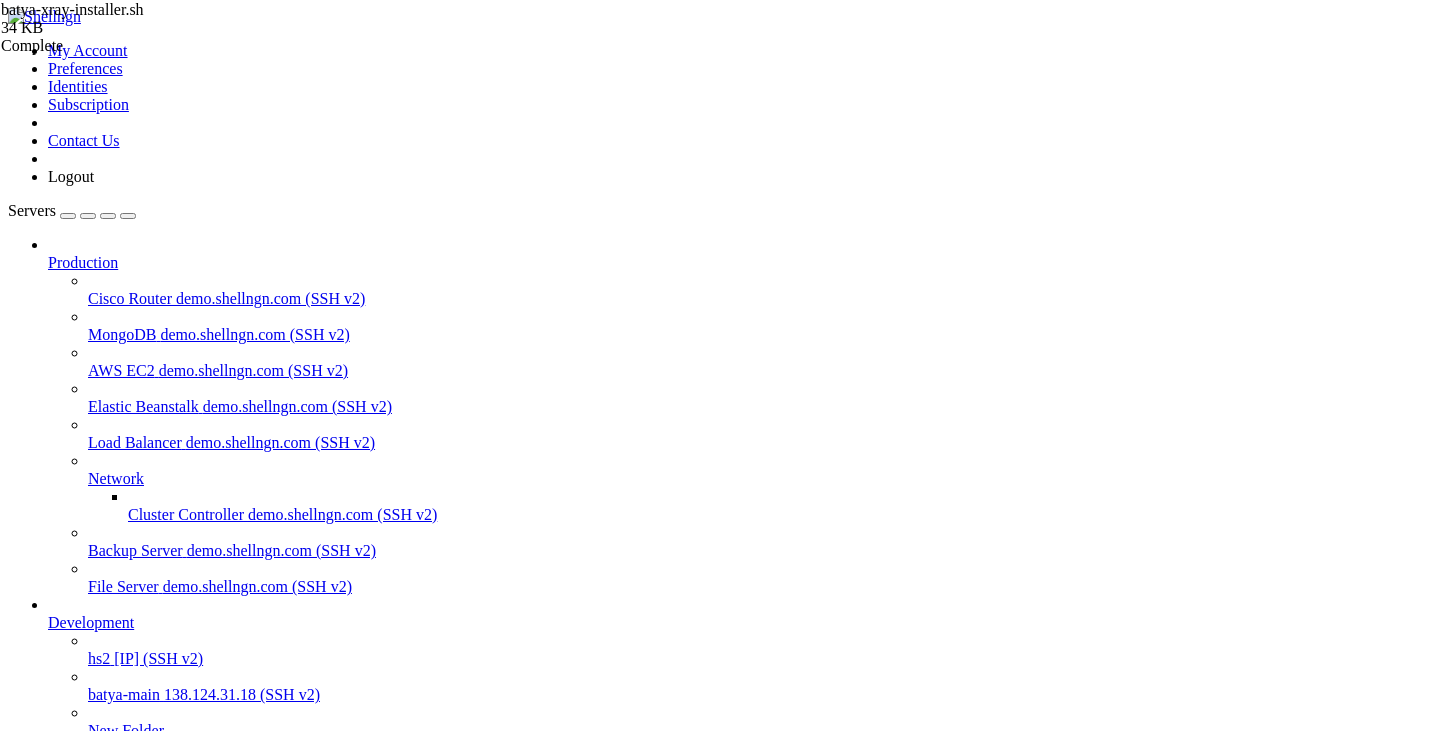 click 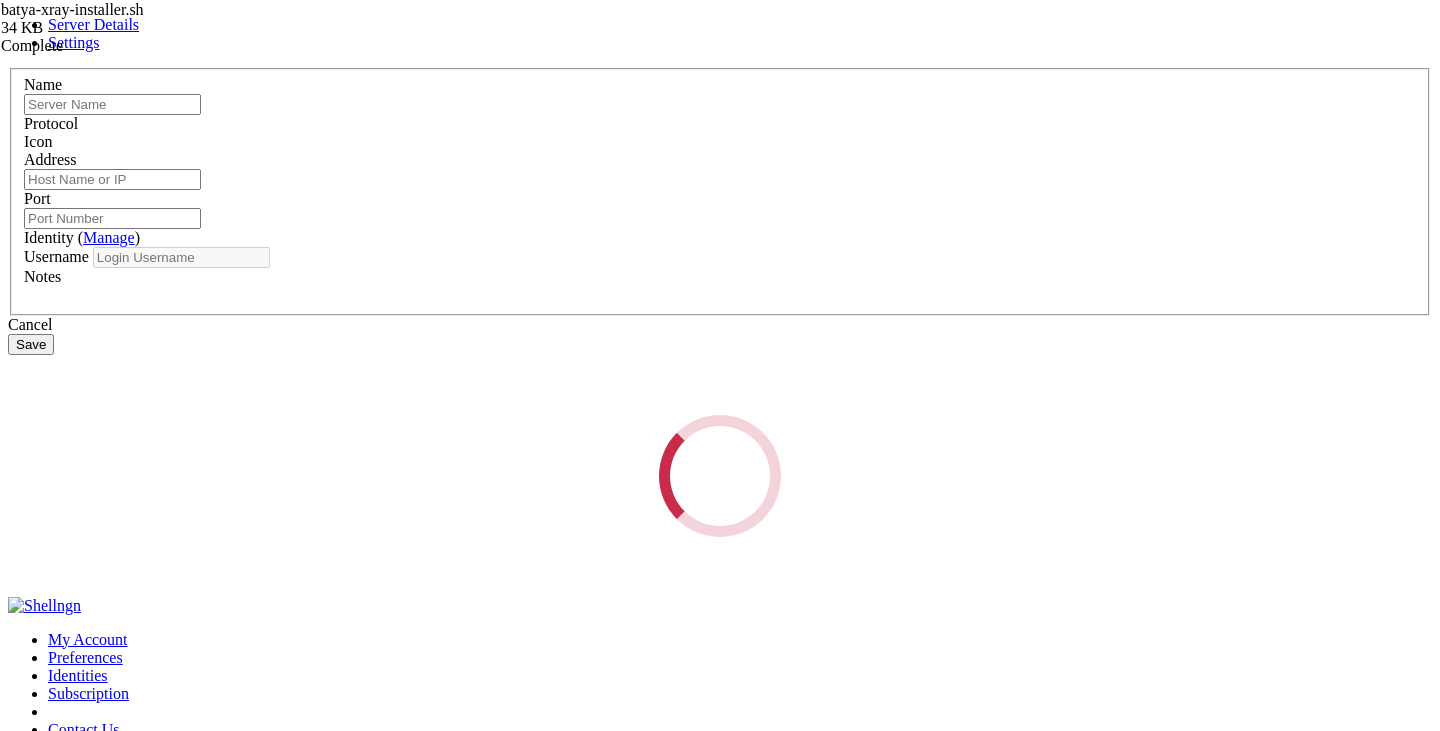 type on "hs2" 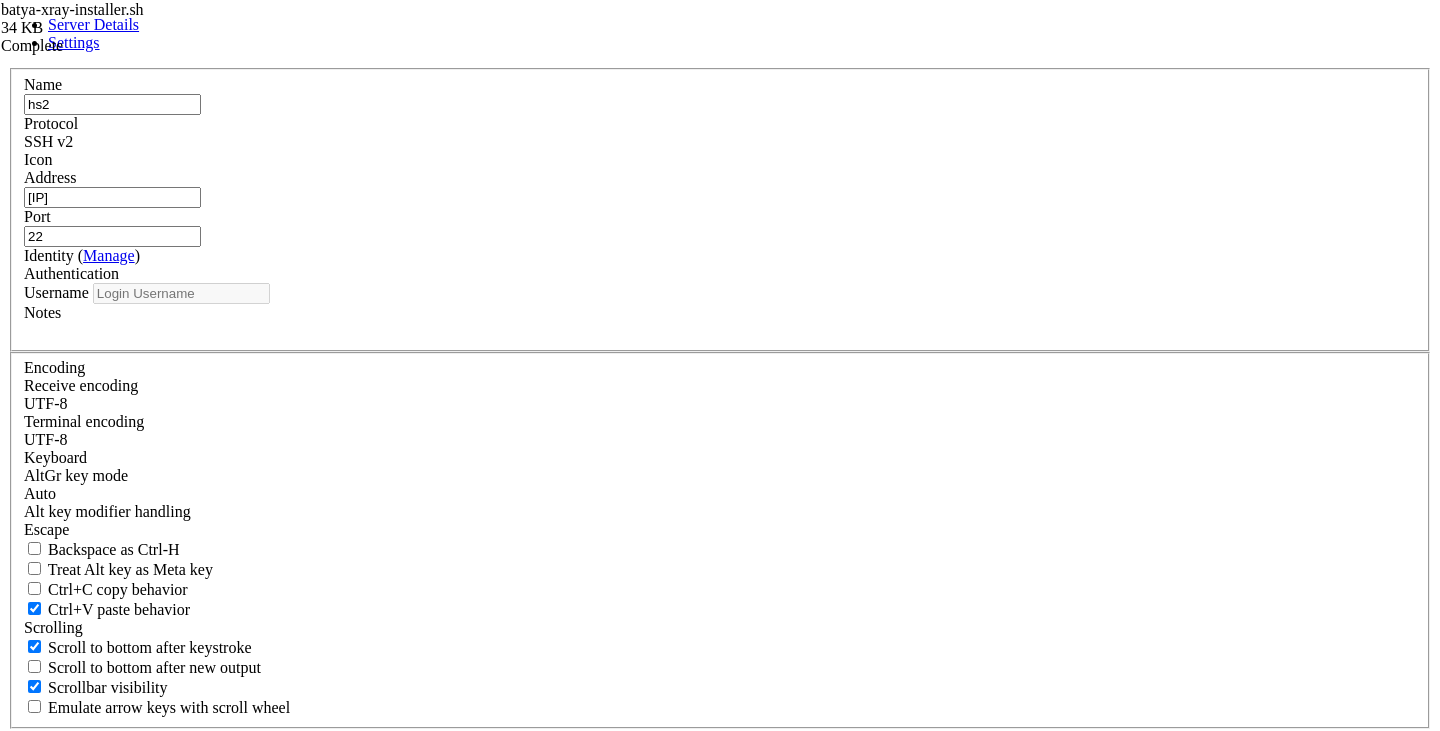 type on "root" 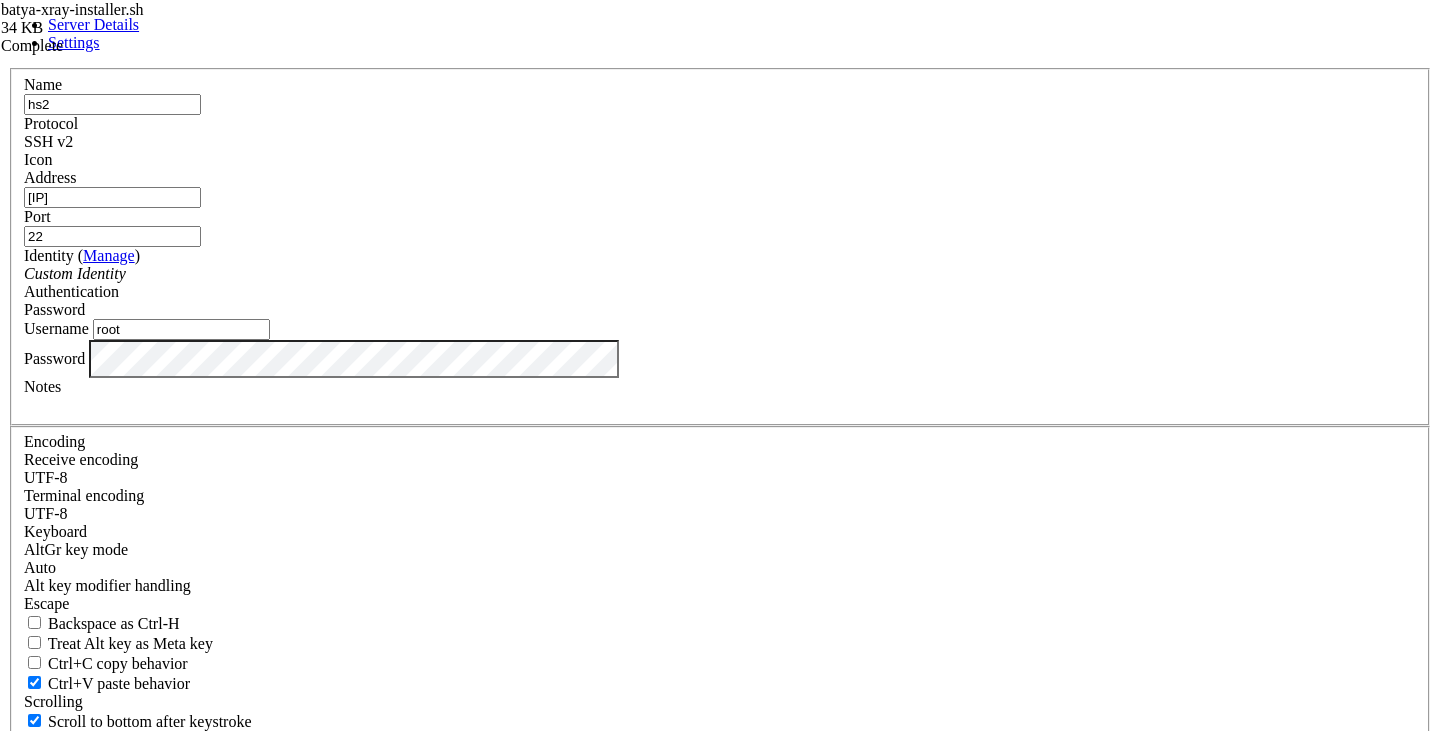 click on "Save" at bounding box center (31, 831) 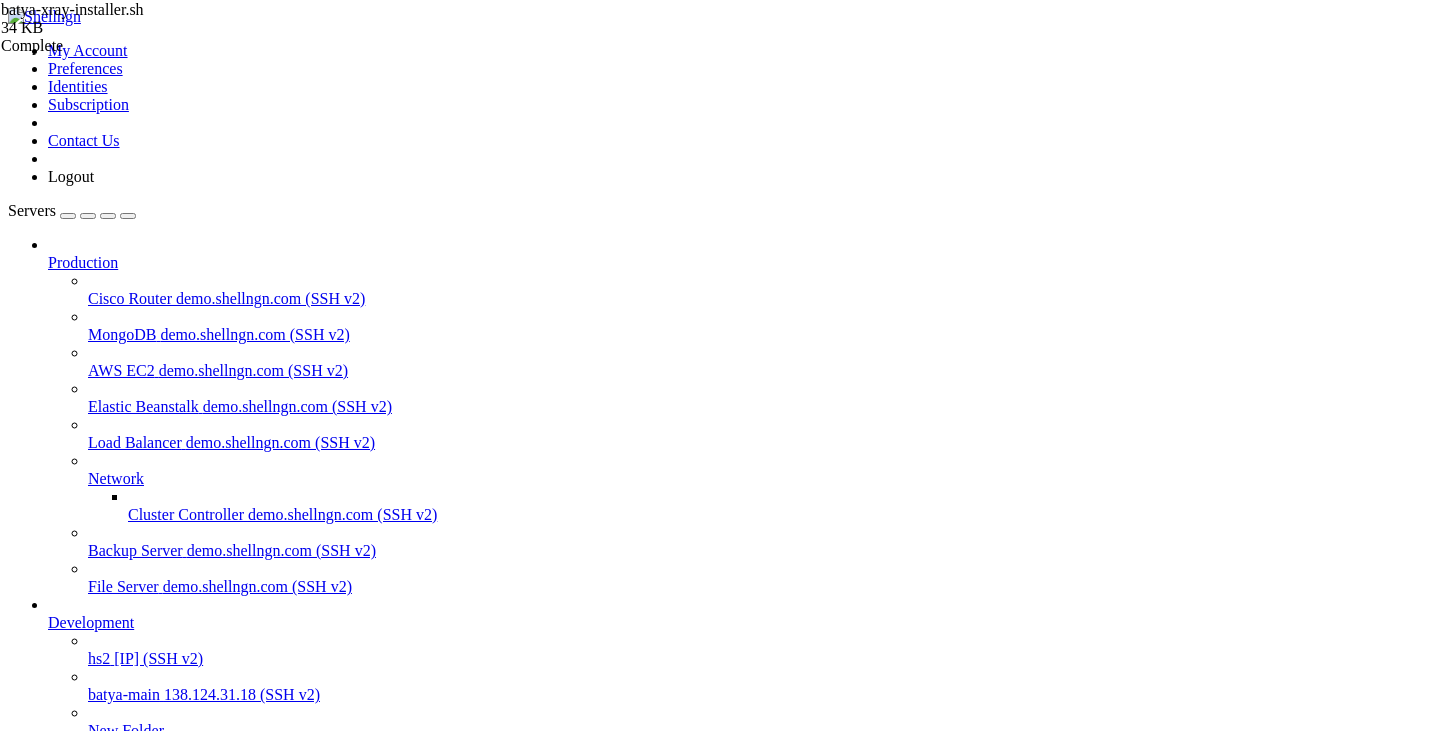 click on "" at bounding box center [740, 853] 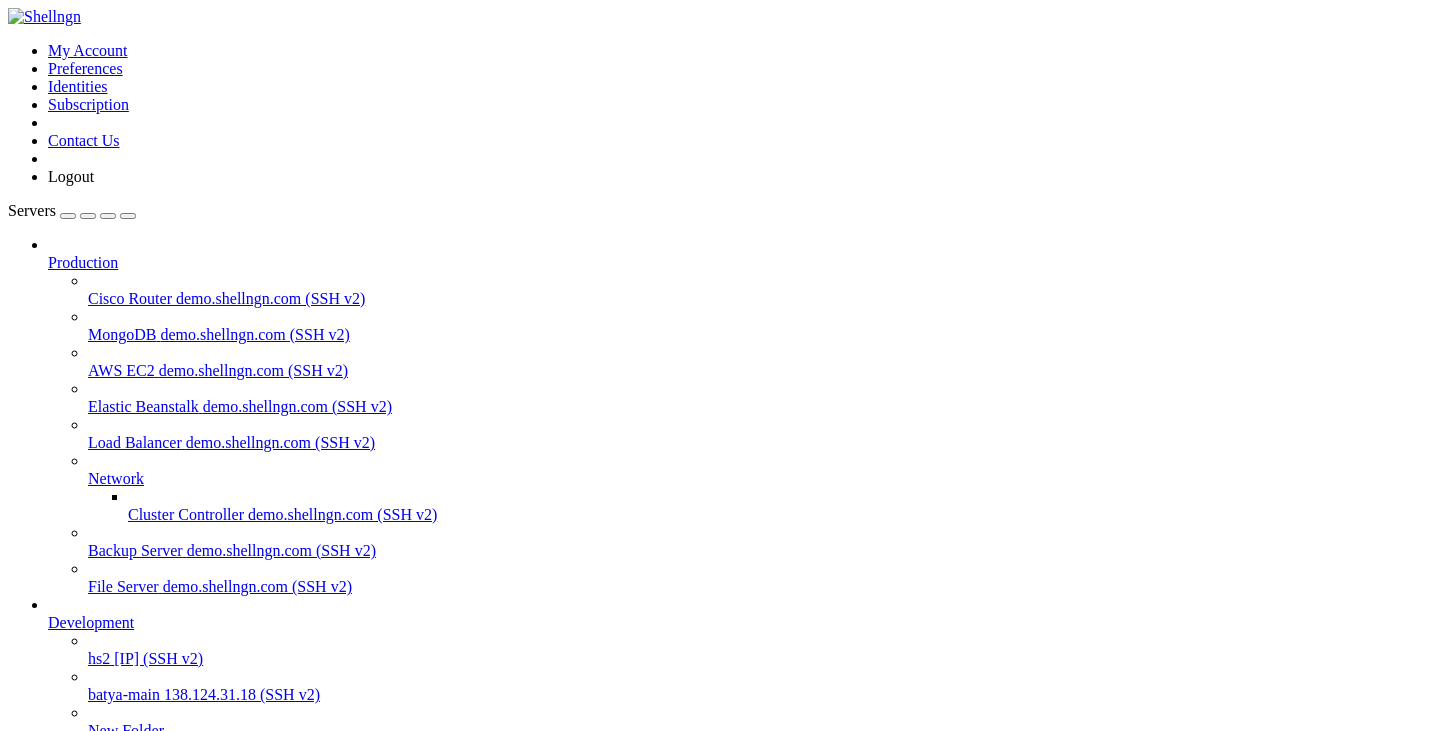 click on "" at bounding box center (740, 817) 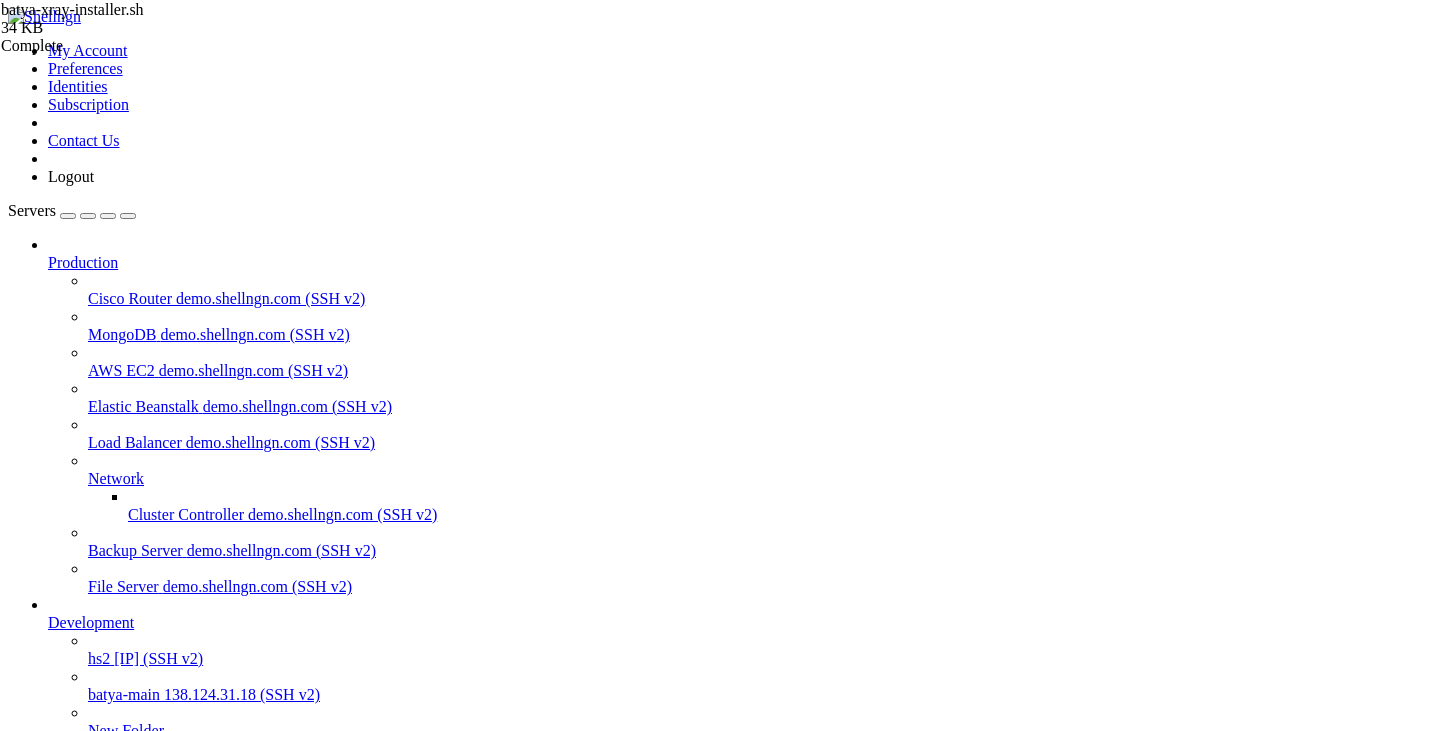 click on "/etc/opt" at bounding box center [116, 1226] 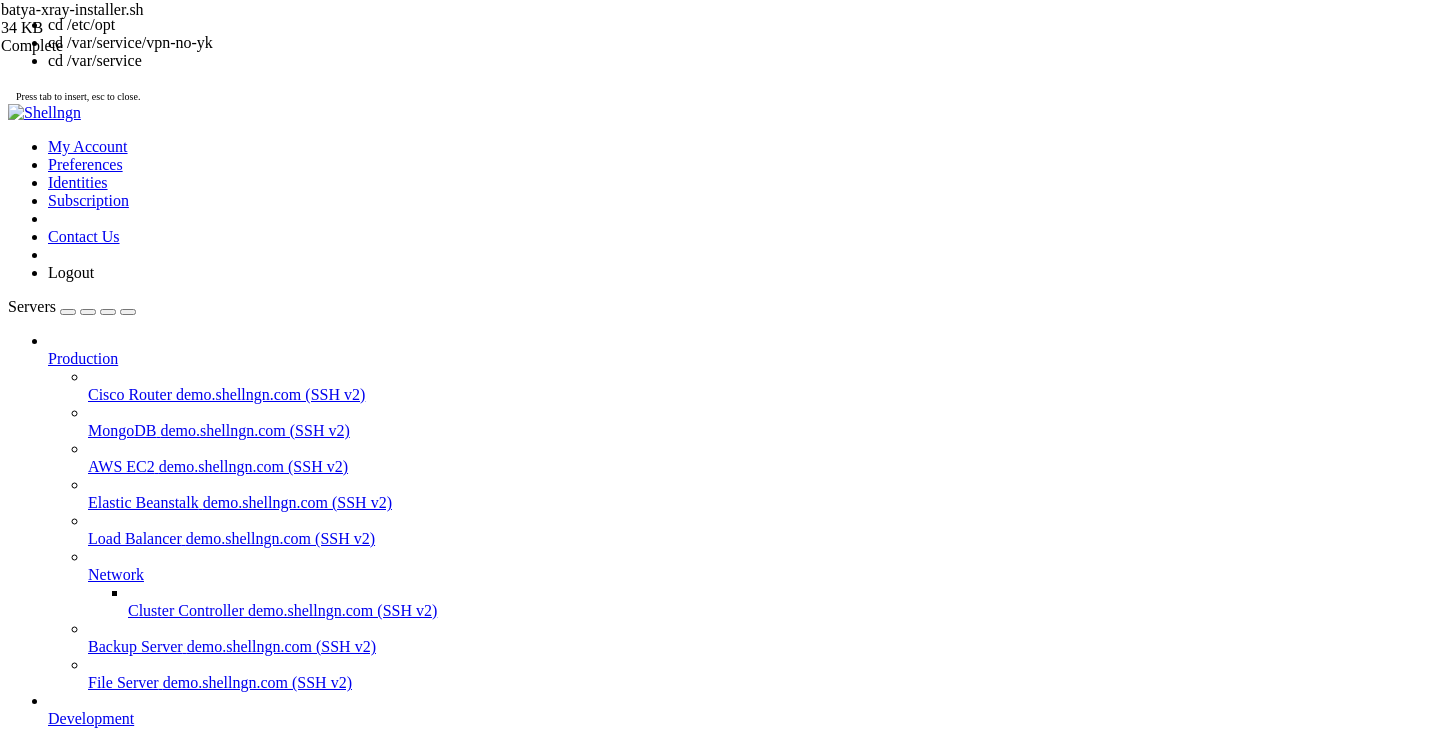 scroll, scrollTop: 15, scrollLeft: 0, axis: vertical 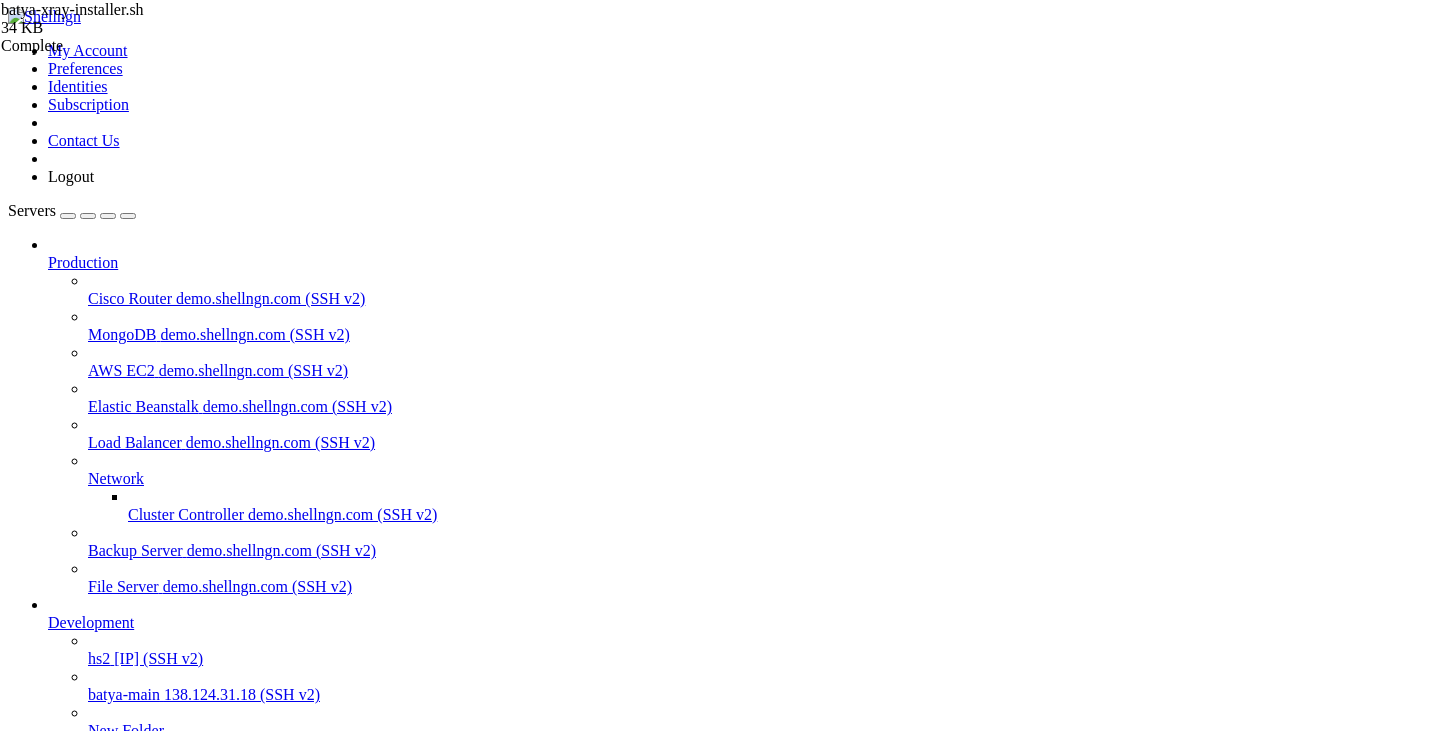 type 